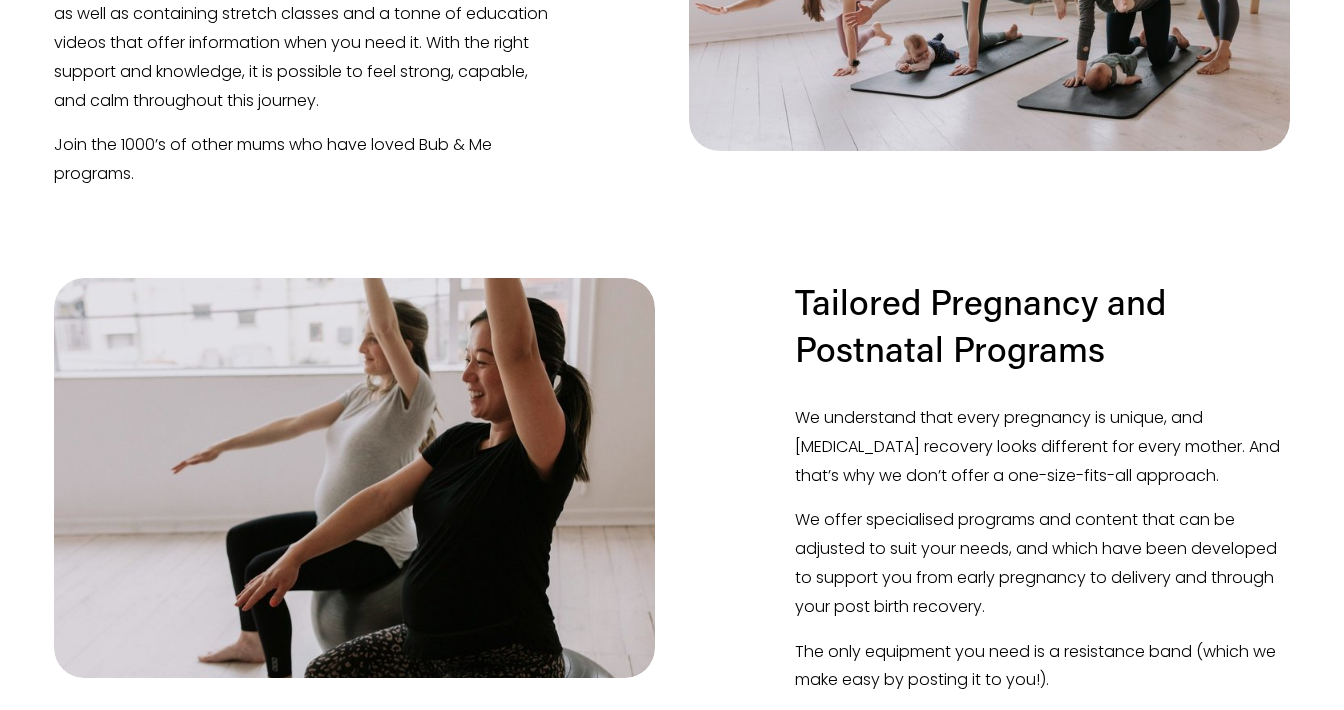 scroll, scrollTop: 1834, scrollLeft: 0, axis: vertical 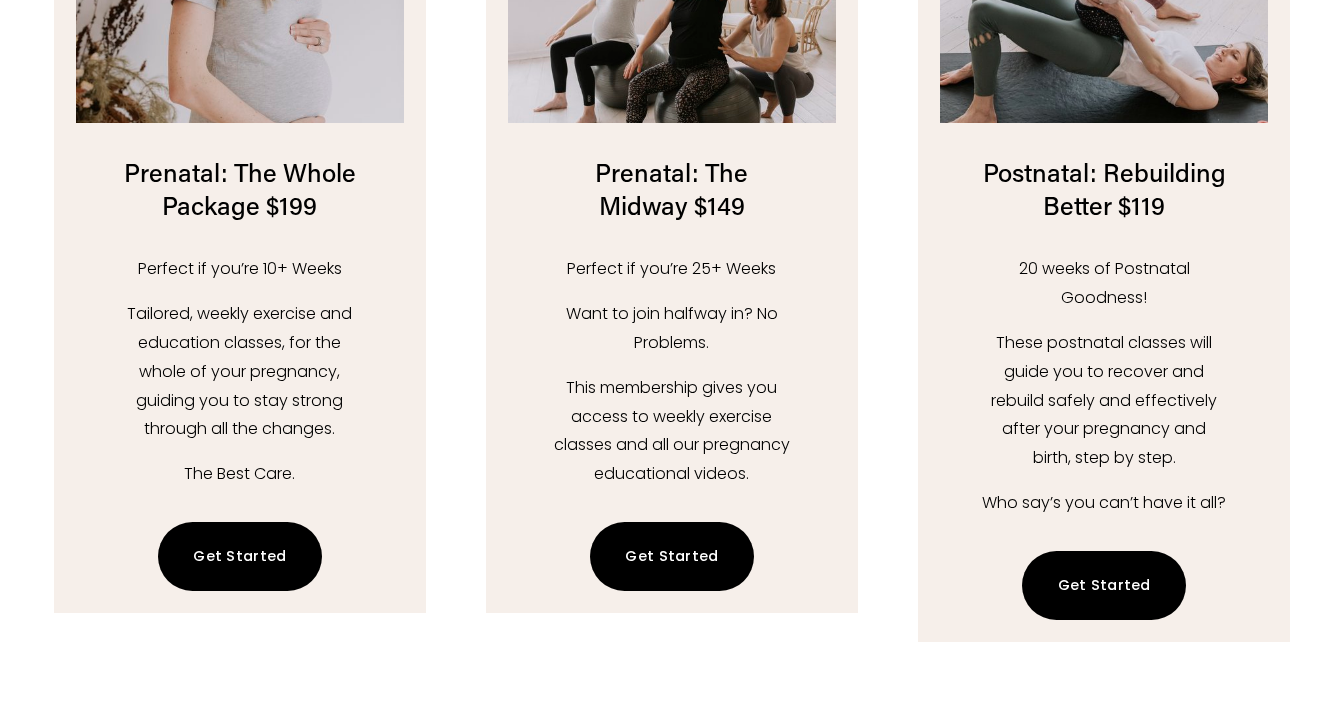 click on "Get Started" 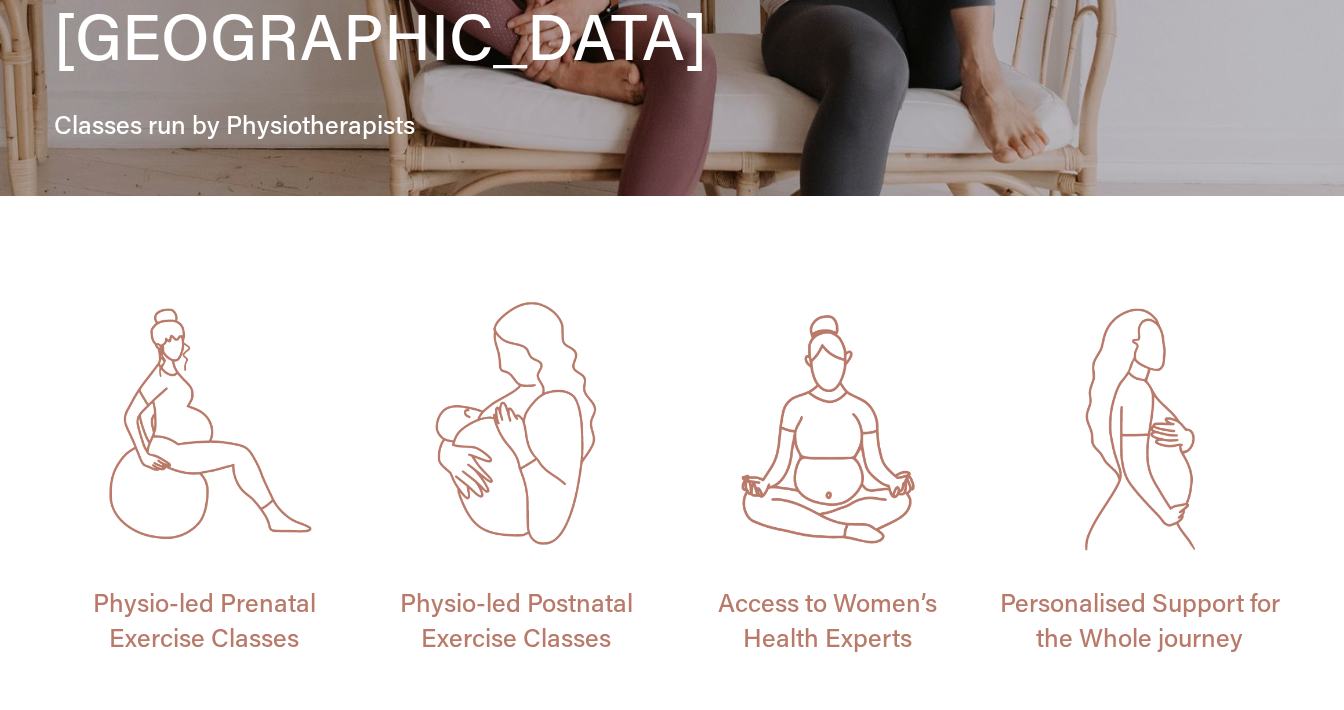 scroll, scrollTop: 657, scrollLeft: 0, axis: vertical 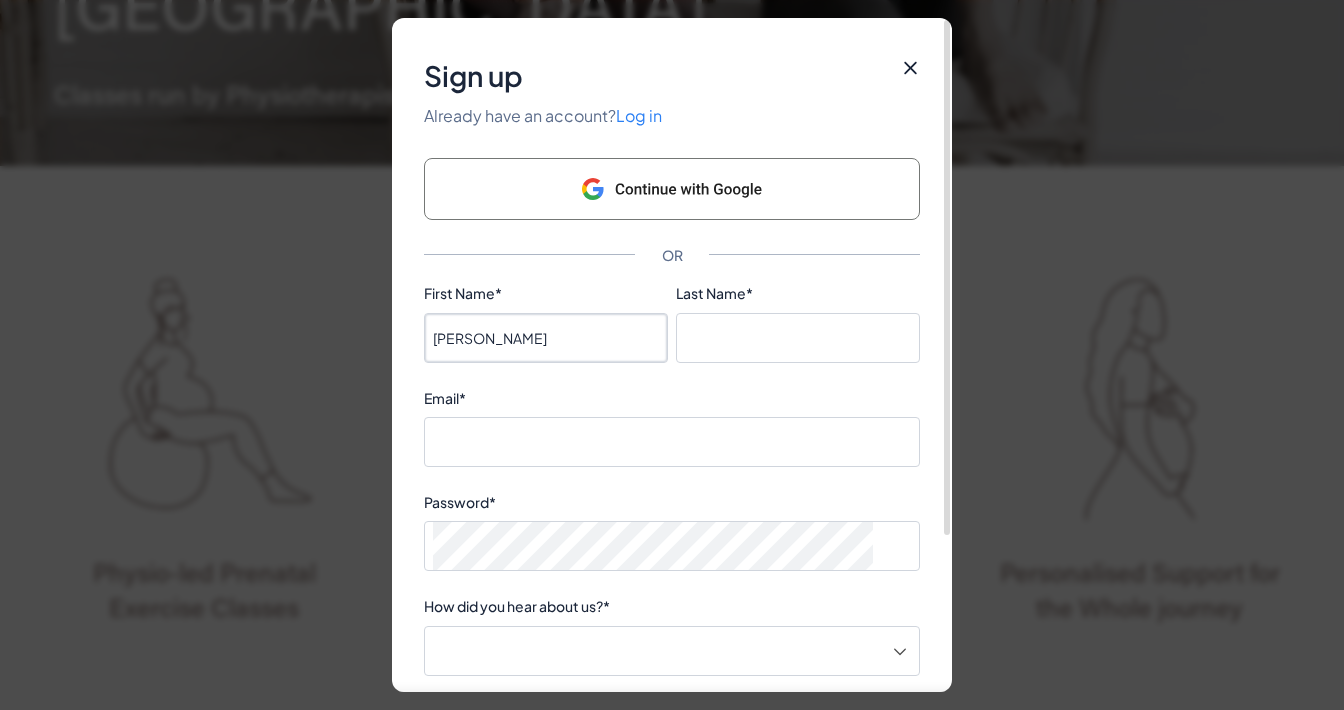 type on "Johanna" 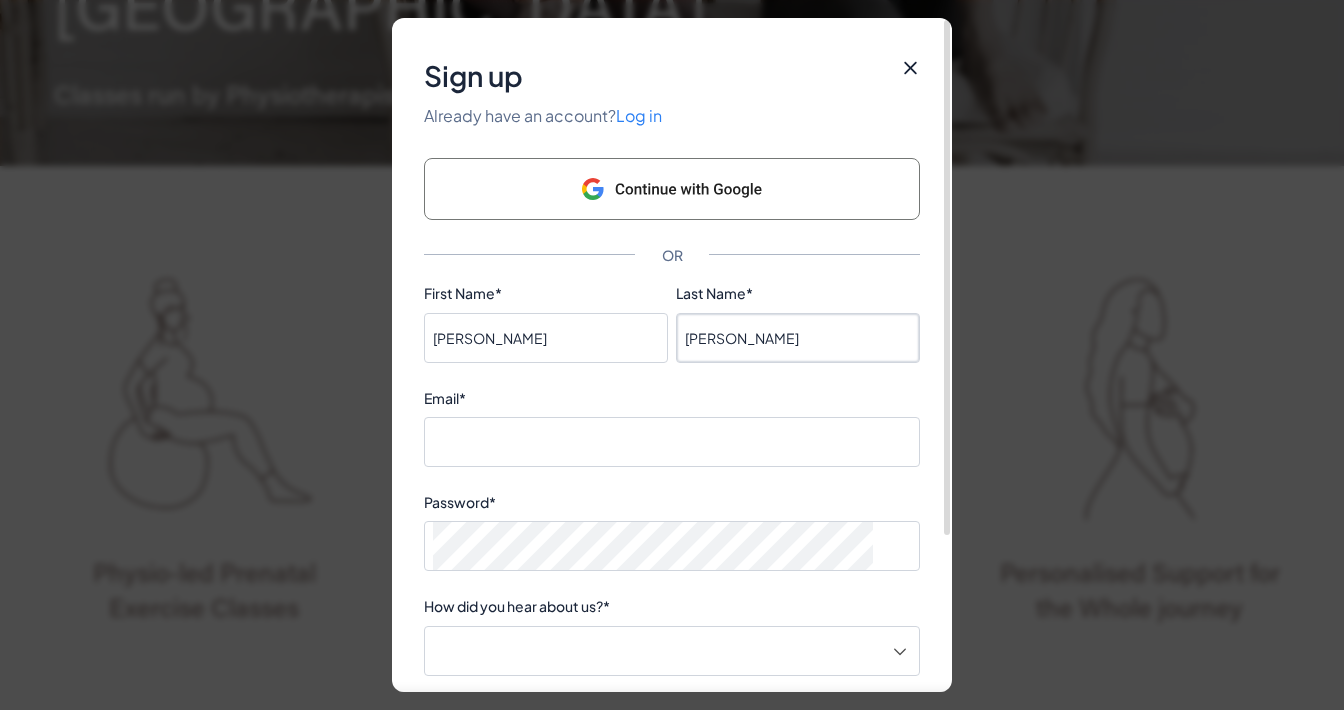 type on "Koinig-Trevino" 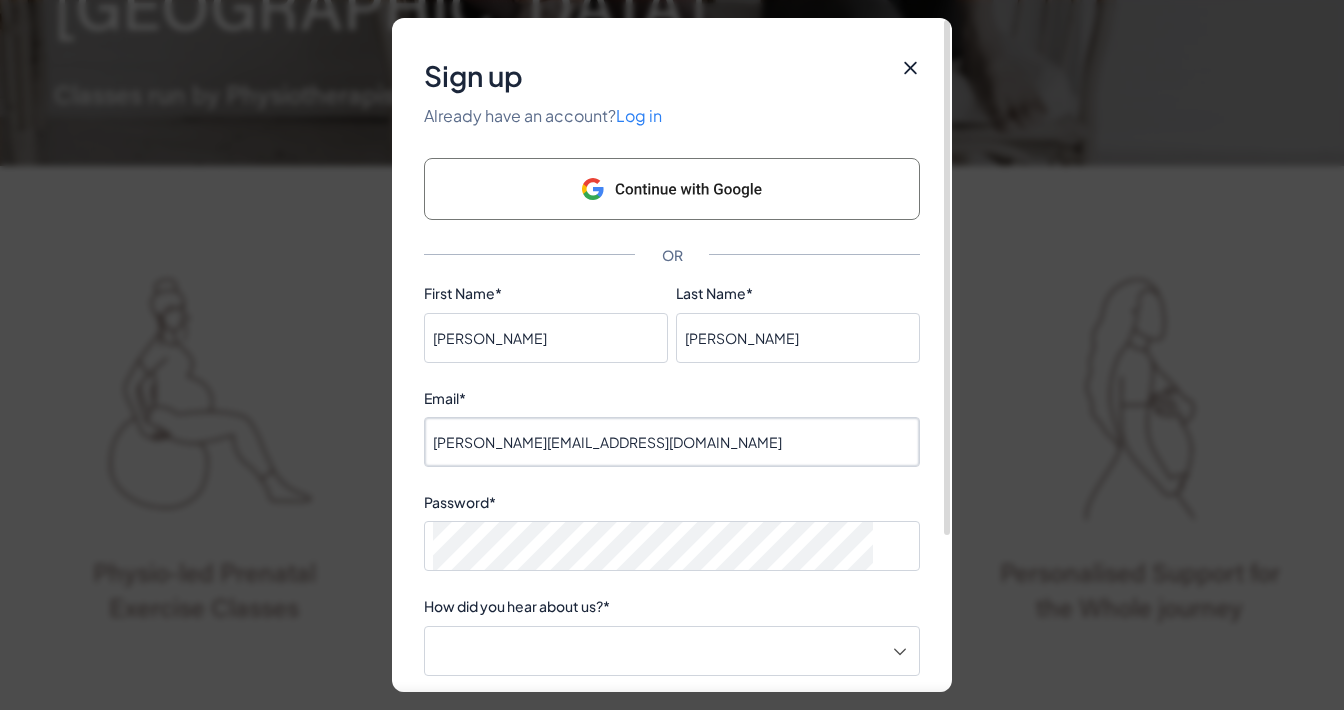 type on "johanna.koinig@gmail.com" 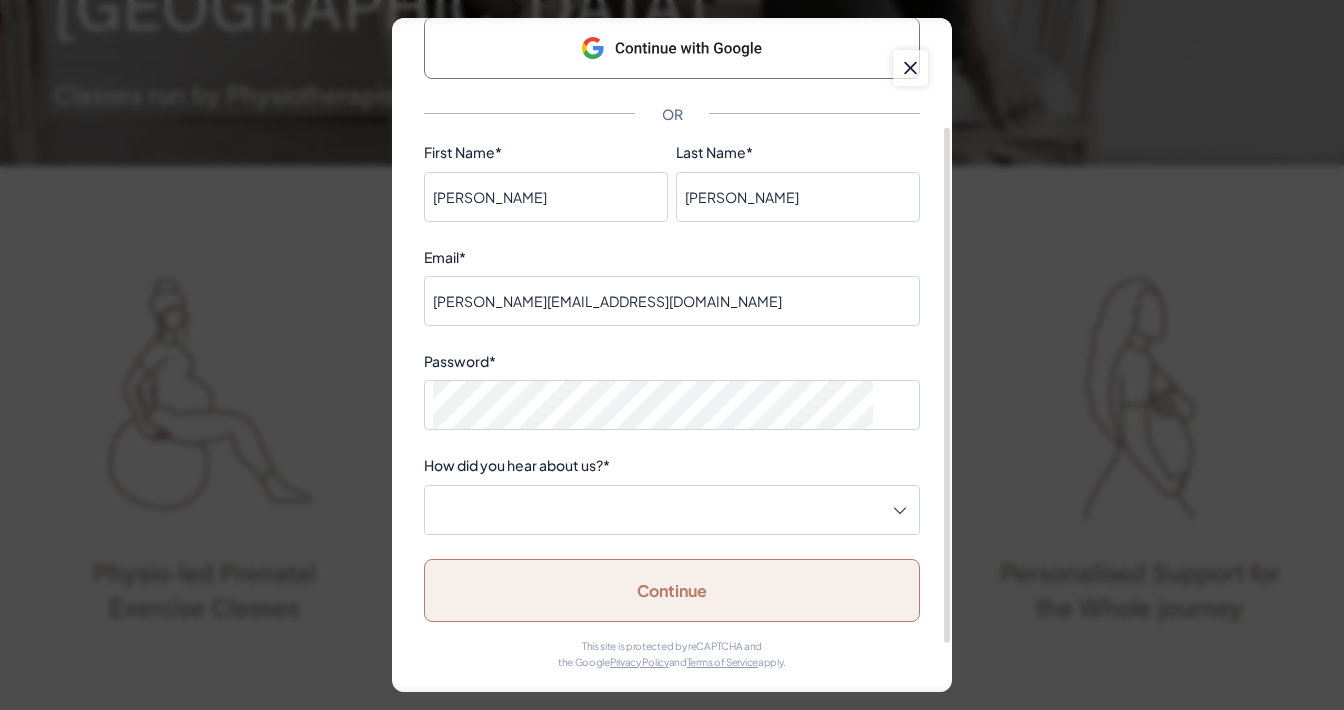 scroll, scrollTop: 146, scrollLeft: 0, axis: vertical 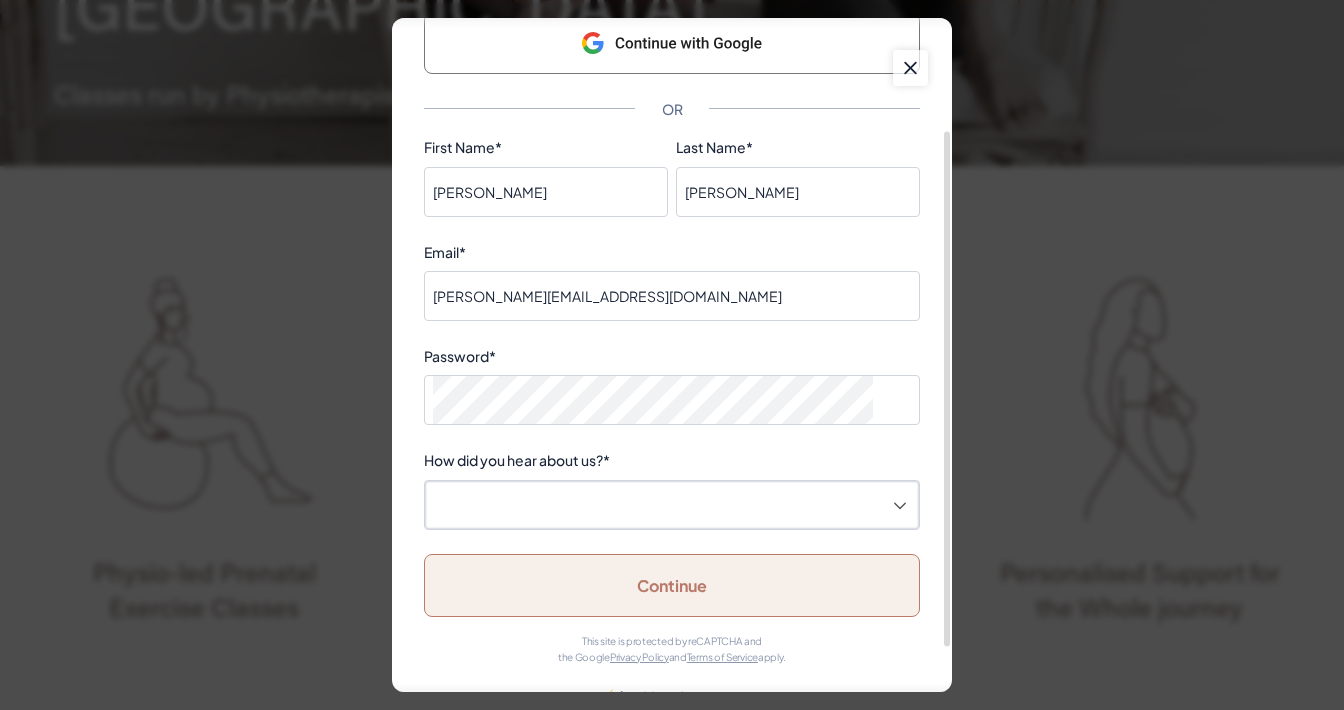 click on "How did you hear about us? *" at bounding box center (659, 505) 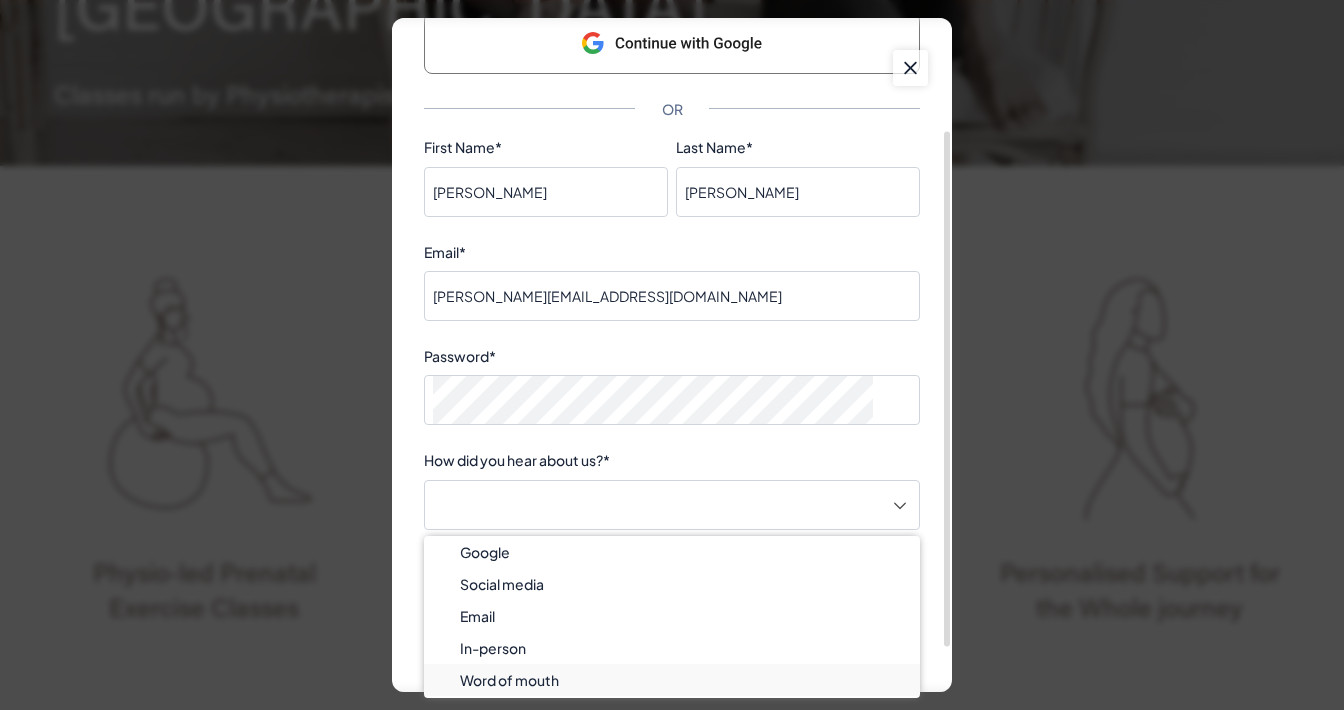 click on "Word of mouth" at bounding box center (509, 680) 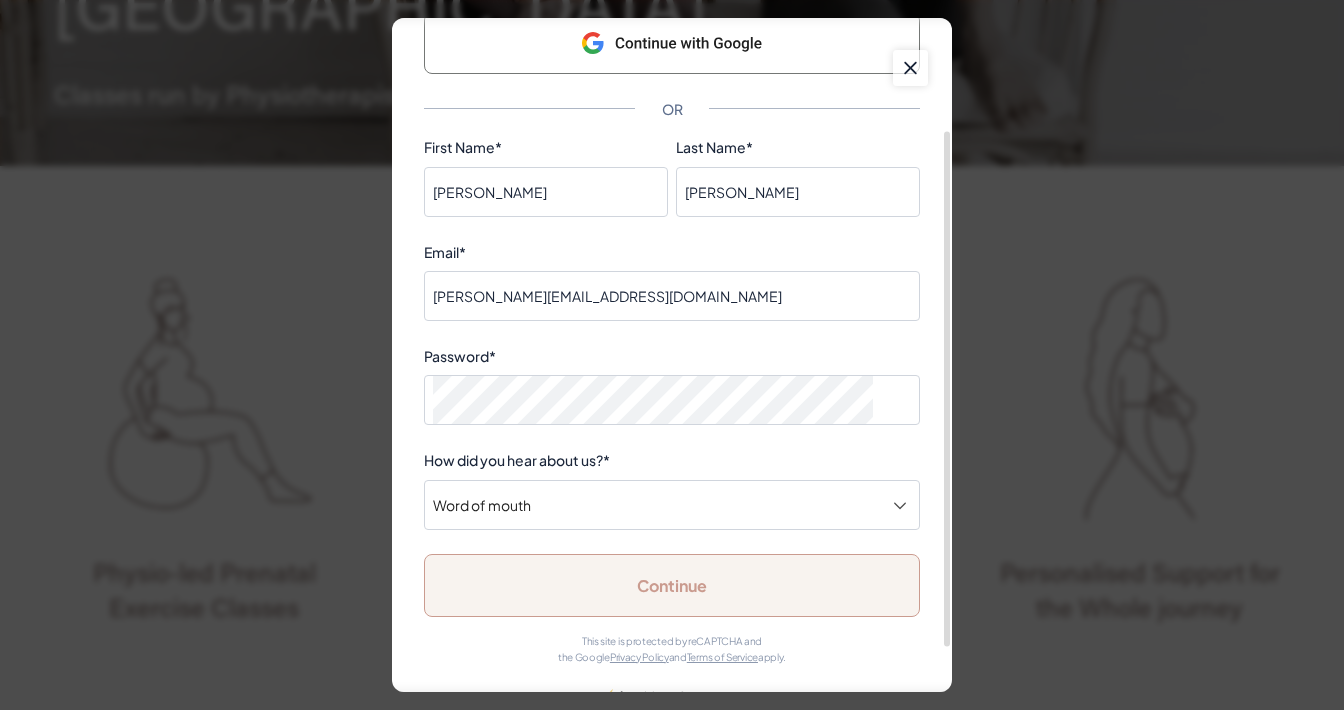 click on "Continue" at bounding box center (672, 585) 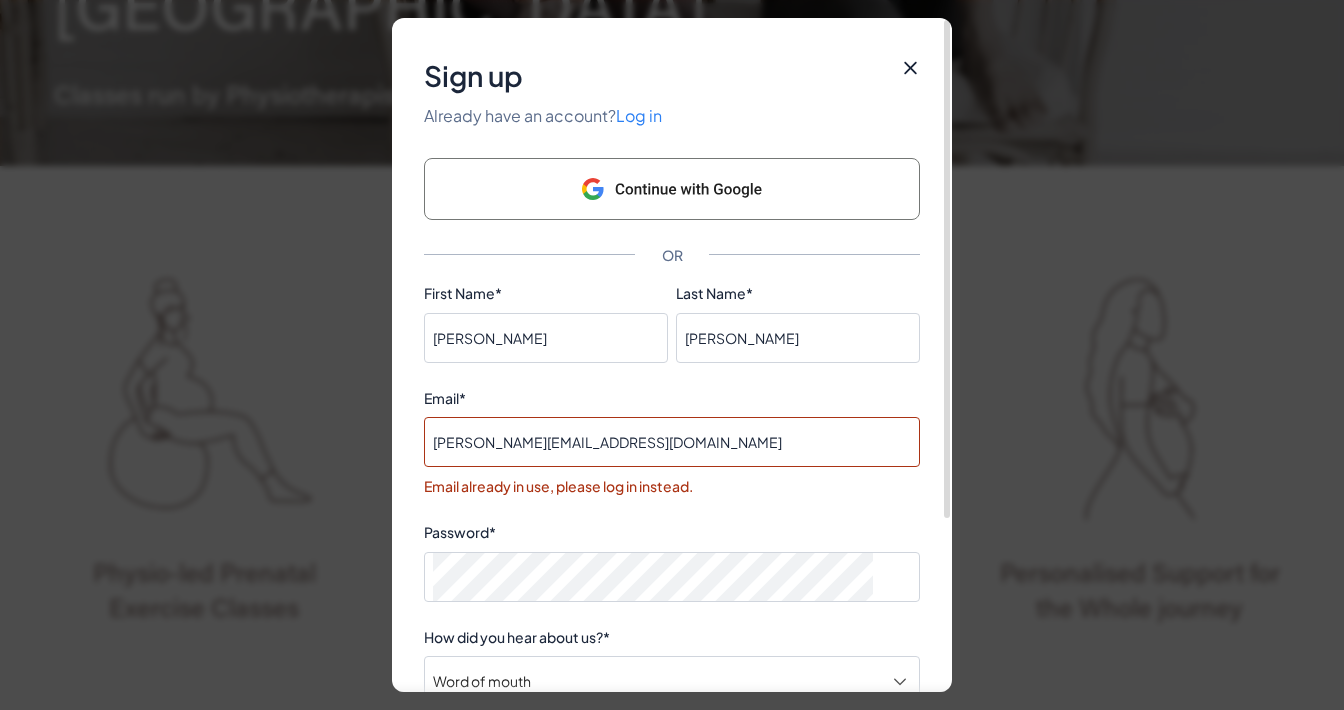 scroll, scrollTop: 0, scrollLeft: 0, axis: both 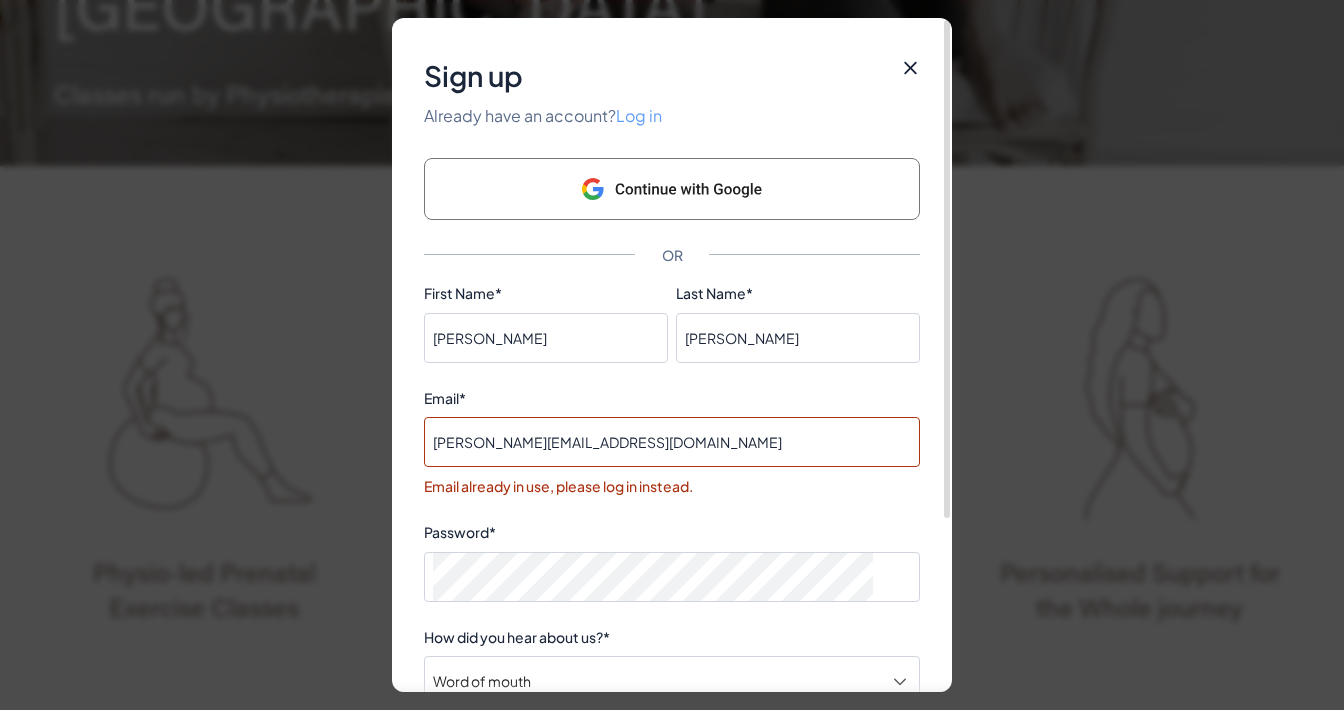 click on "Log in" at bounding box center [639, 115] 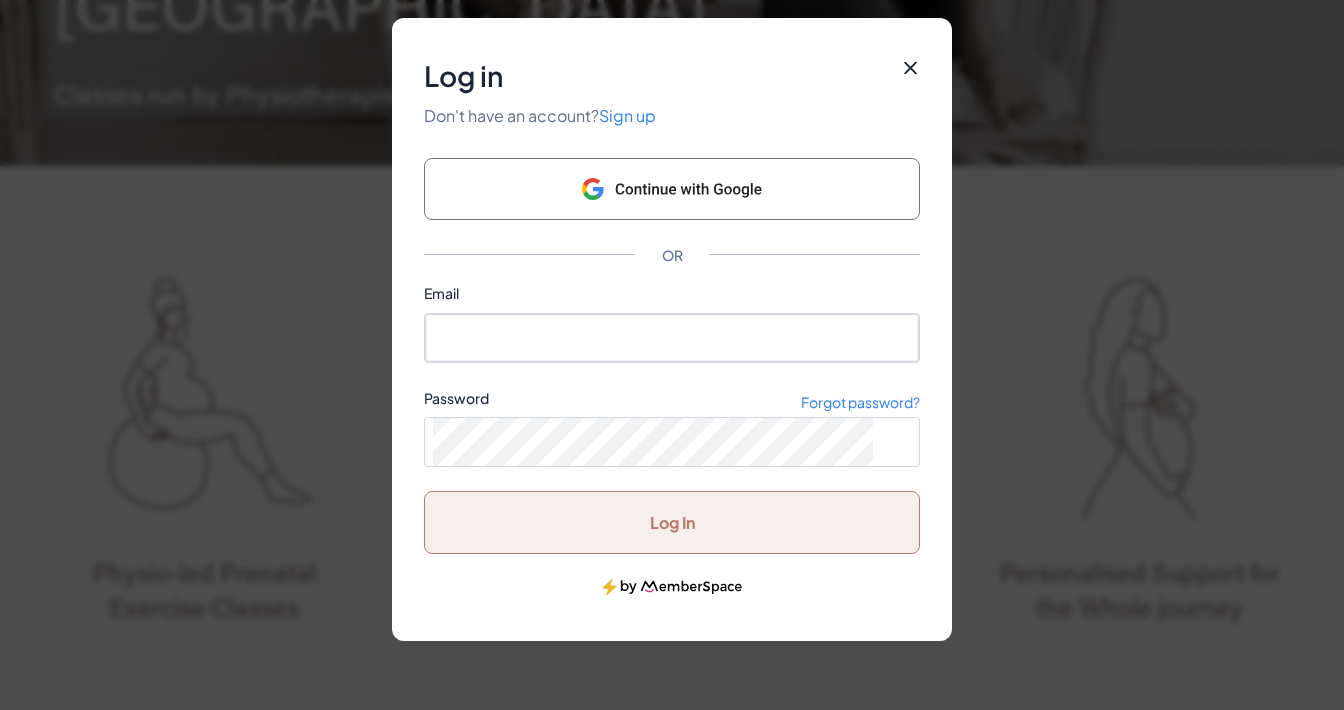 type on "johanna.koinig@gmail.com" 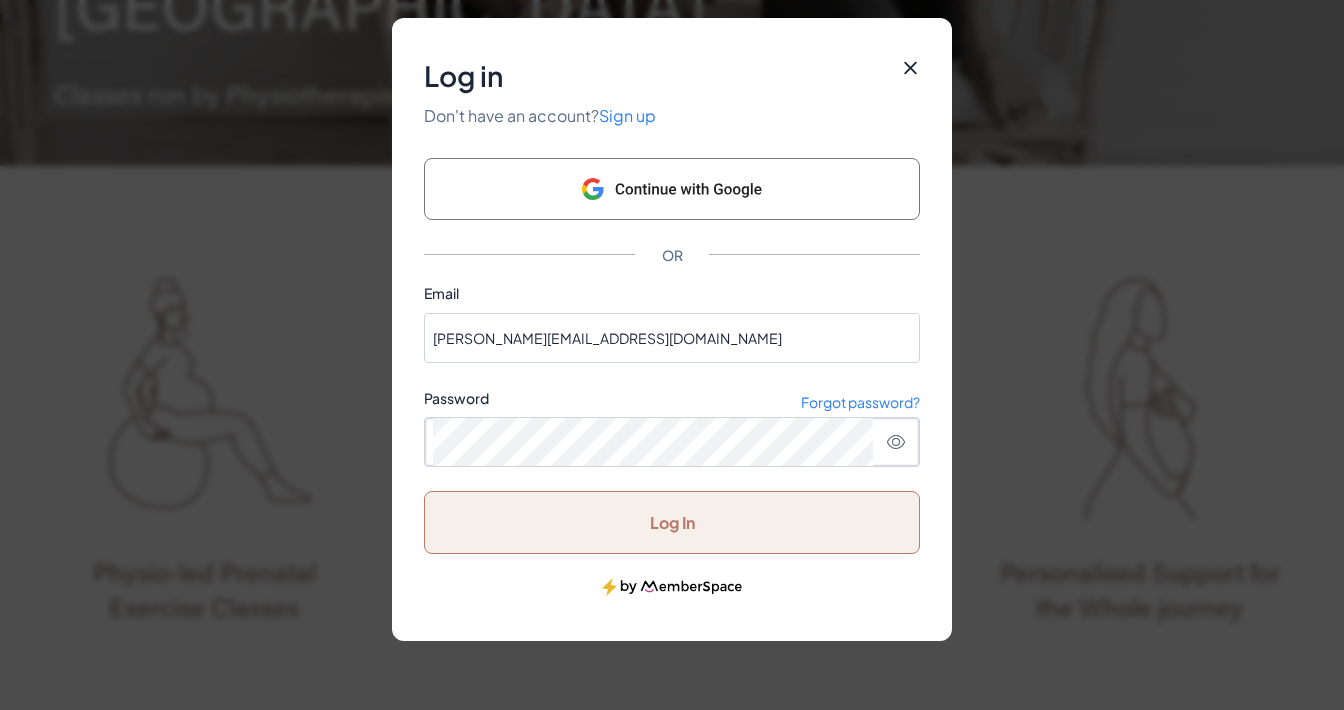 click at bounding box center (896, 442) 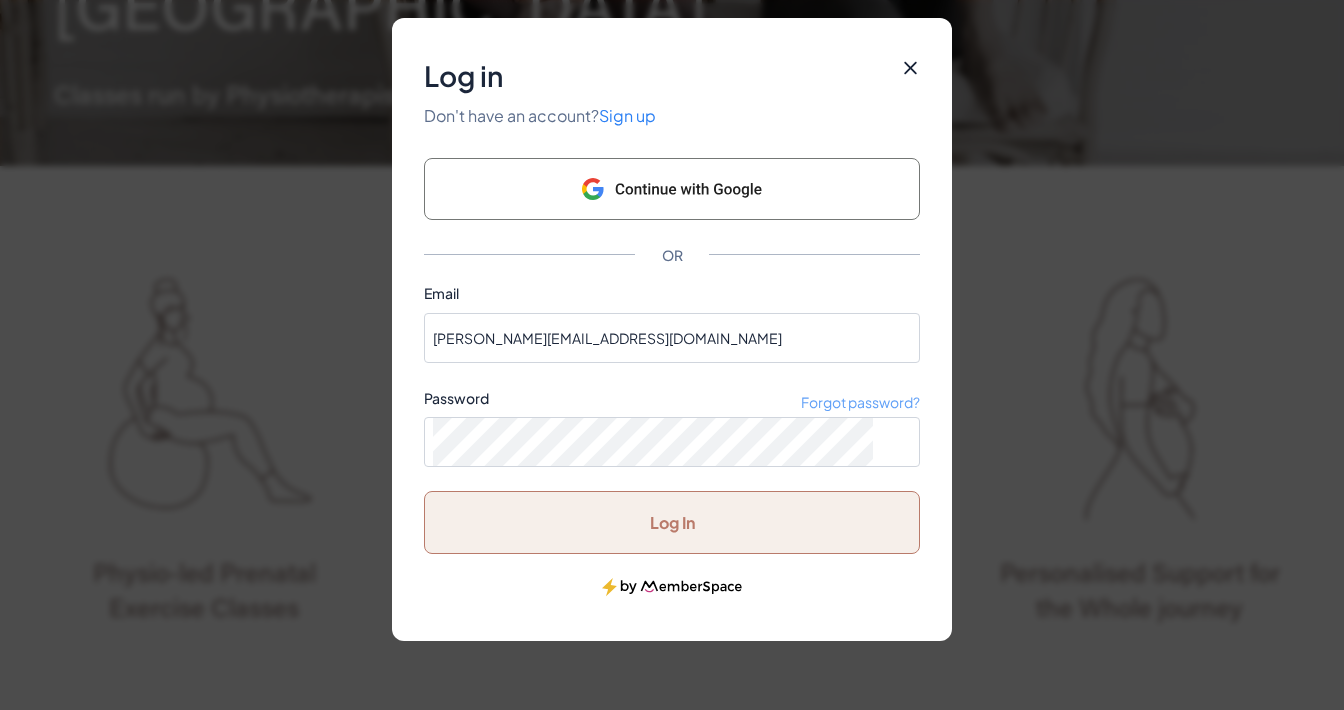 click on "Forgot password?" at bounding box center [860, 402] 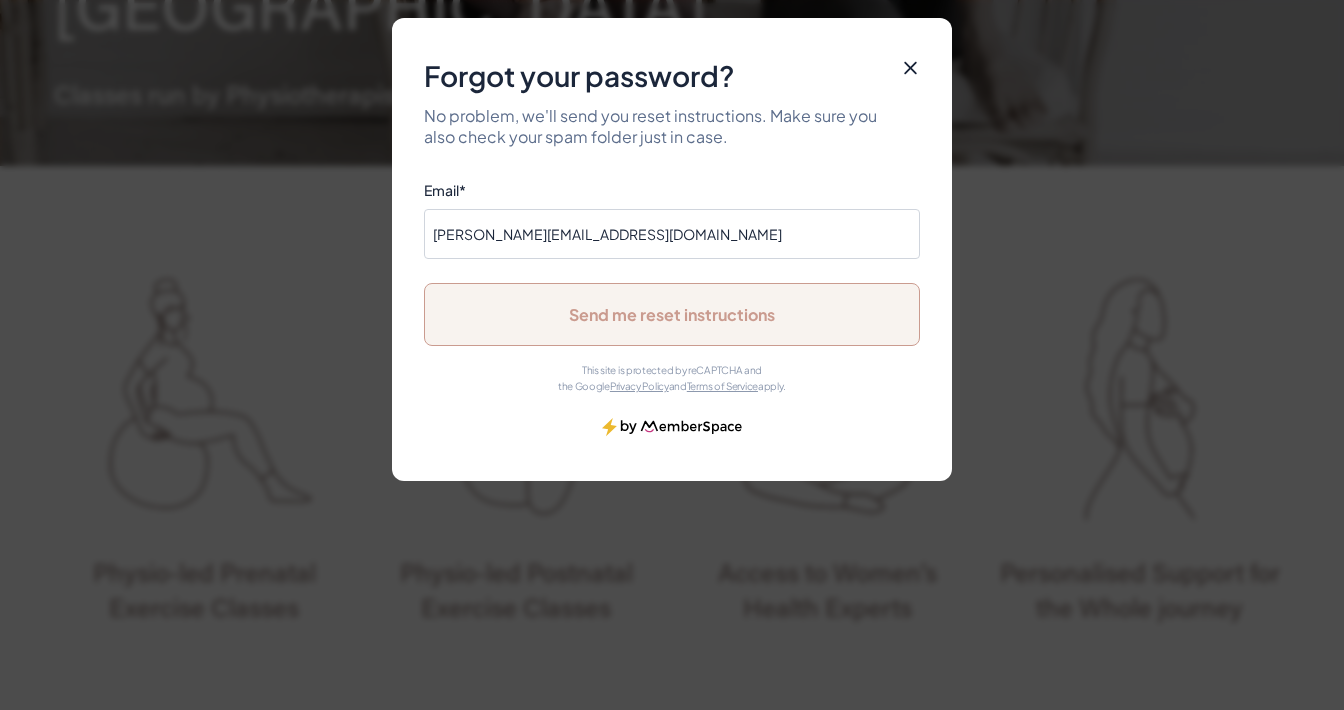 type on "Johanna.koinig@gmail.com" 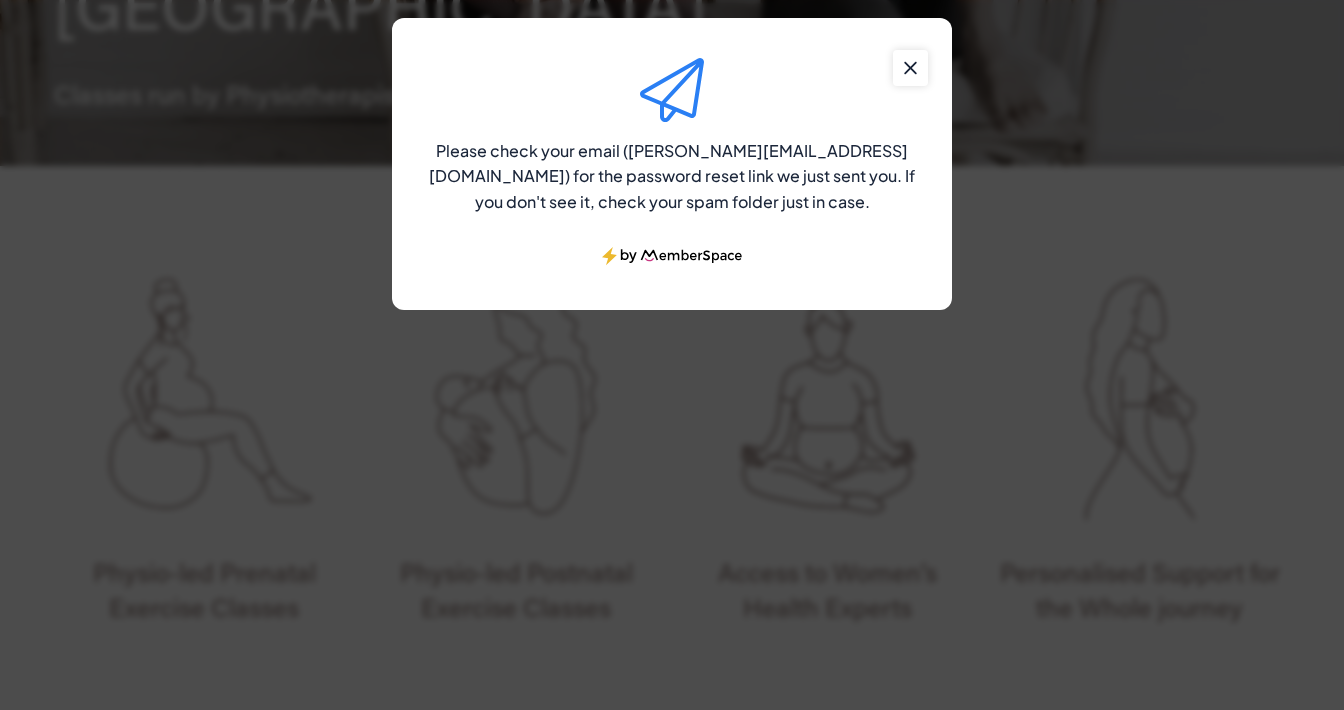 click 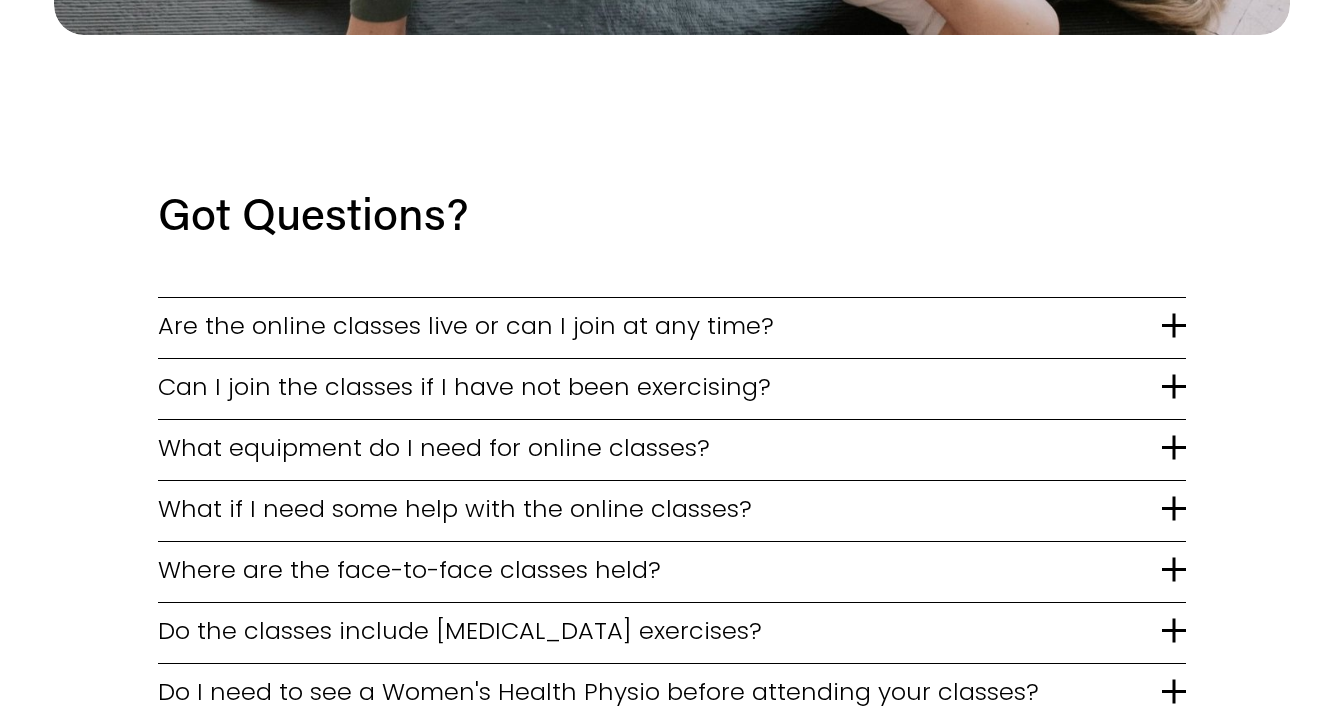 scroll, scrollTop: 3817, scrollLeft: 0, axis: vertical 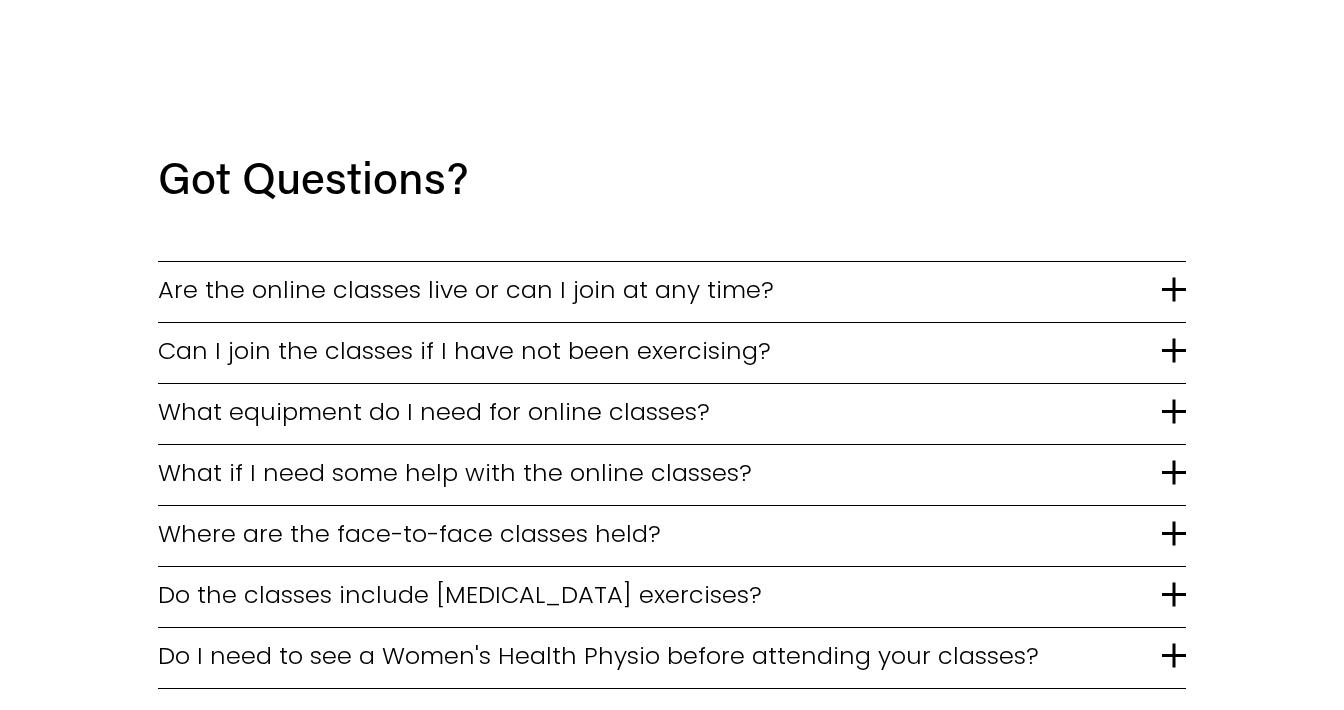 click on "What equipment do I need for online classes?" at bounding box center [660, 411] 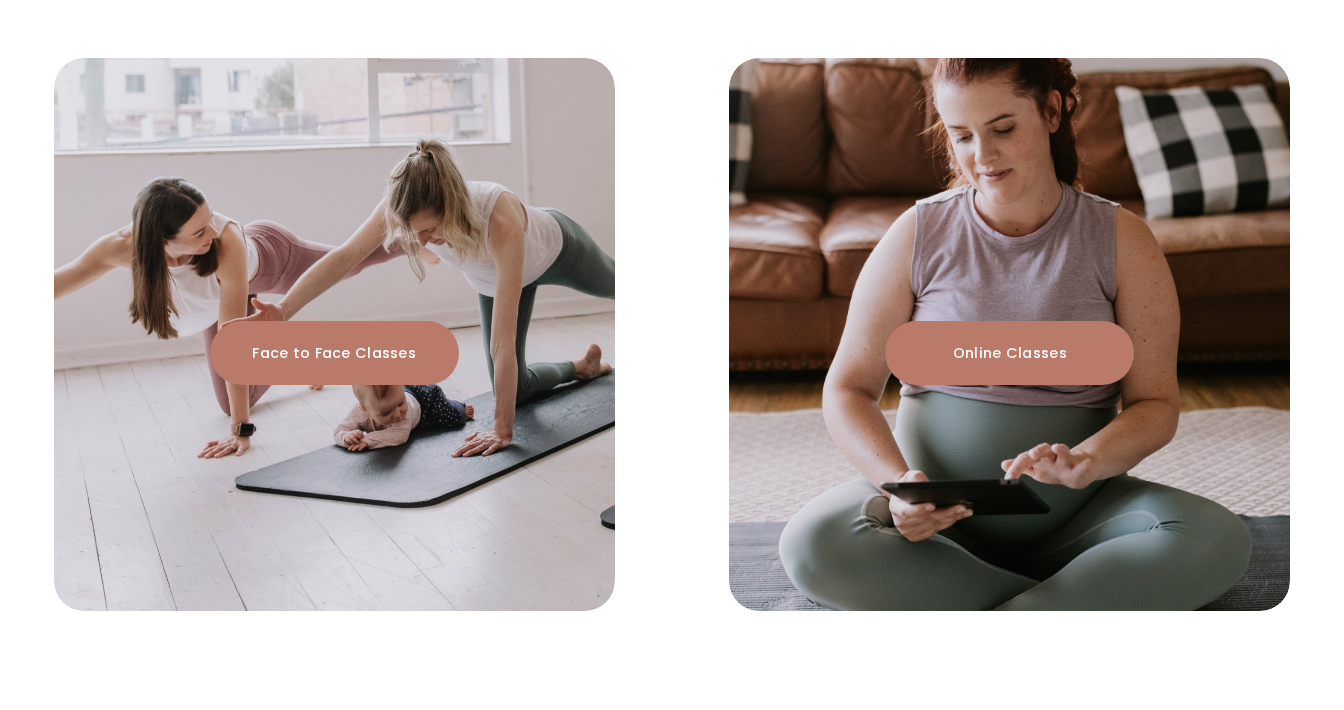 scroll, scrollTop: 2143, scrollLeft: 0, axis: vertical 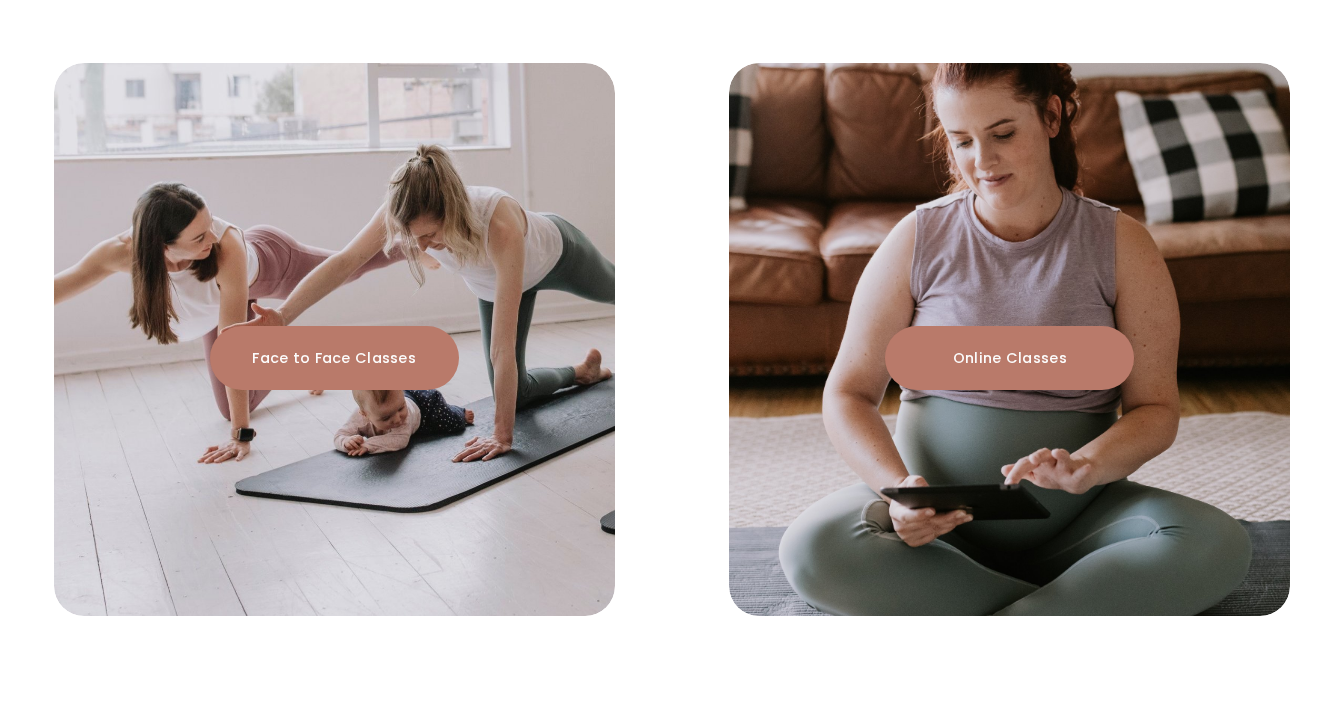 click on "Online Classes" at bounding box center (1009, 358) 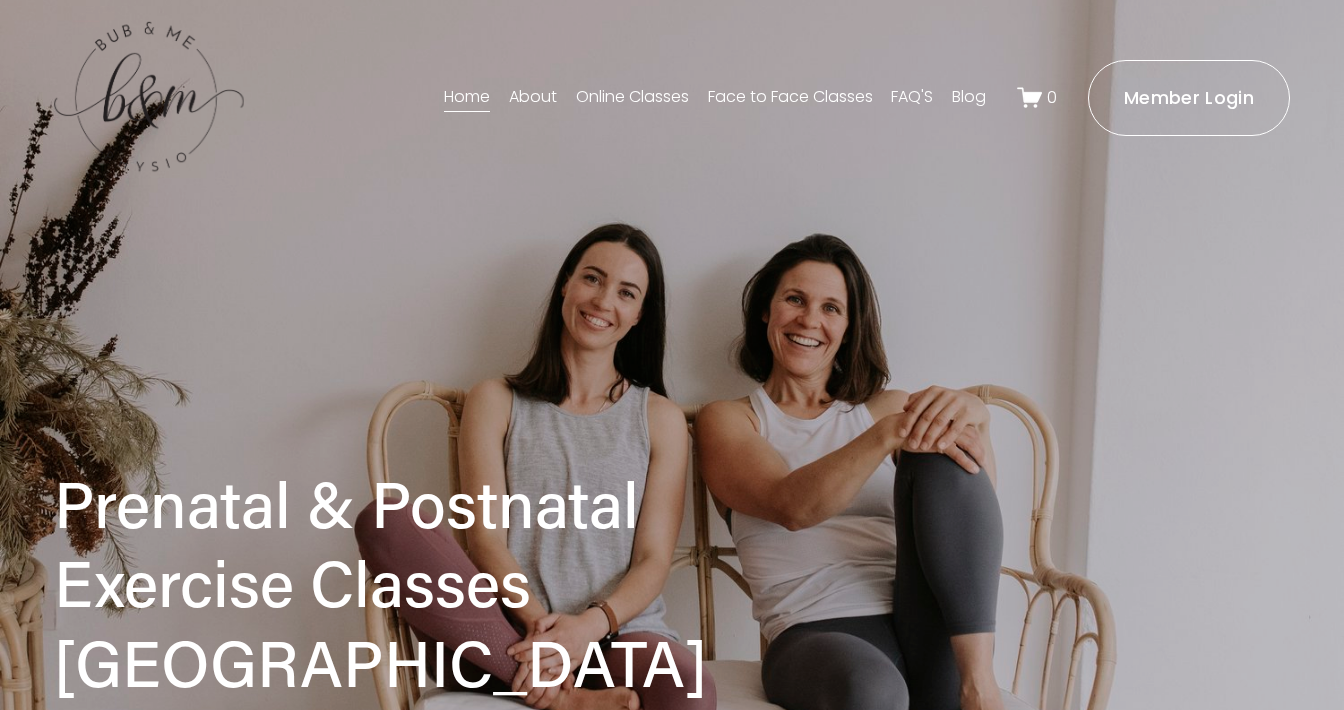 scroll, scrollTop: 0, scrollLeft: 0, axis: both 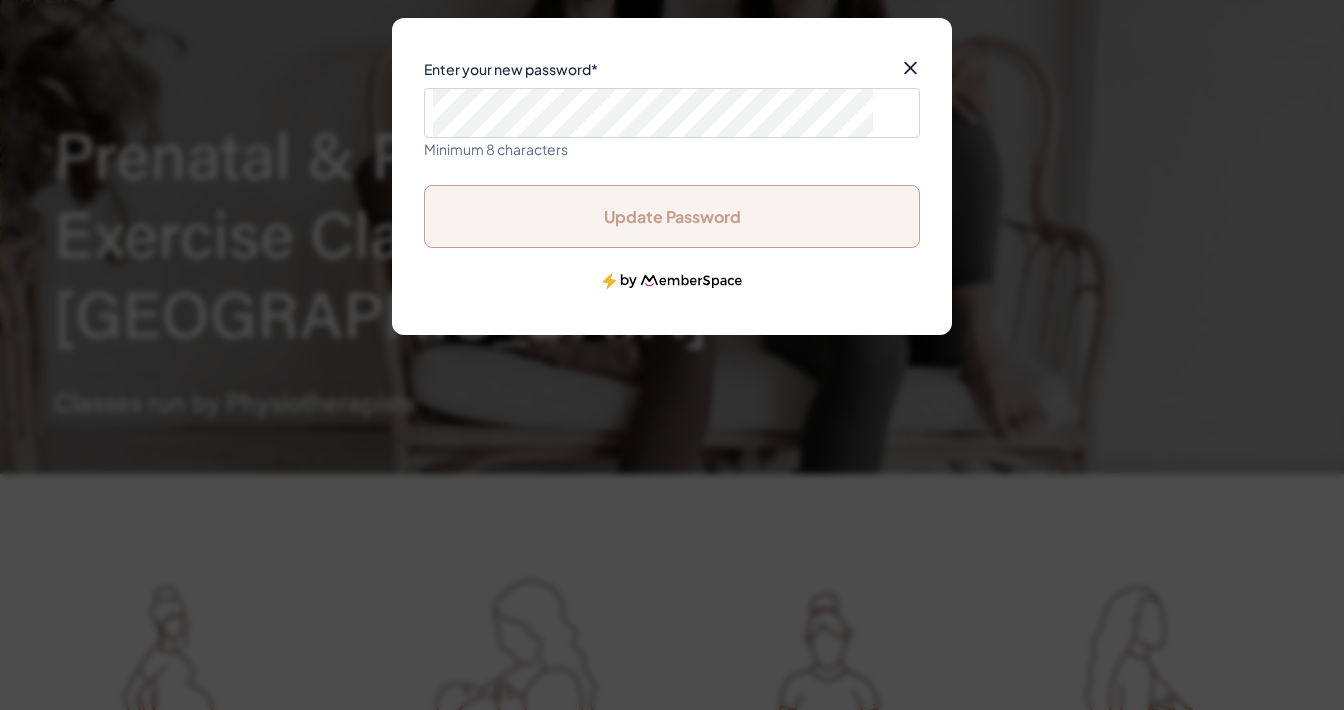 click on "Update Password" at bounding box center [672, 216] 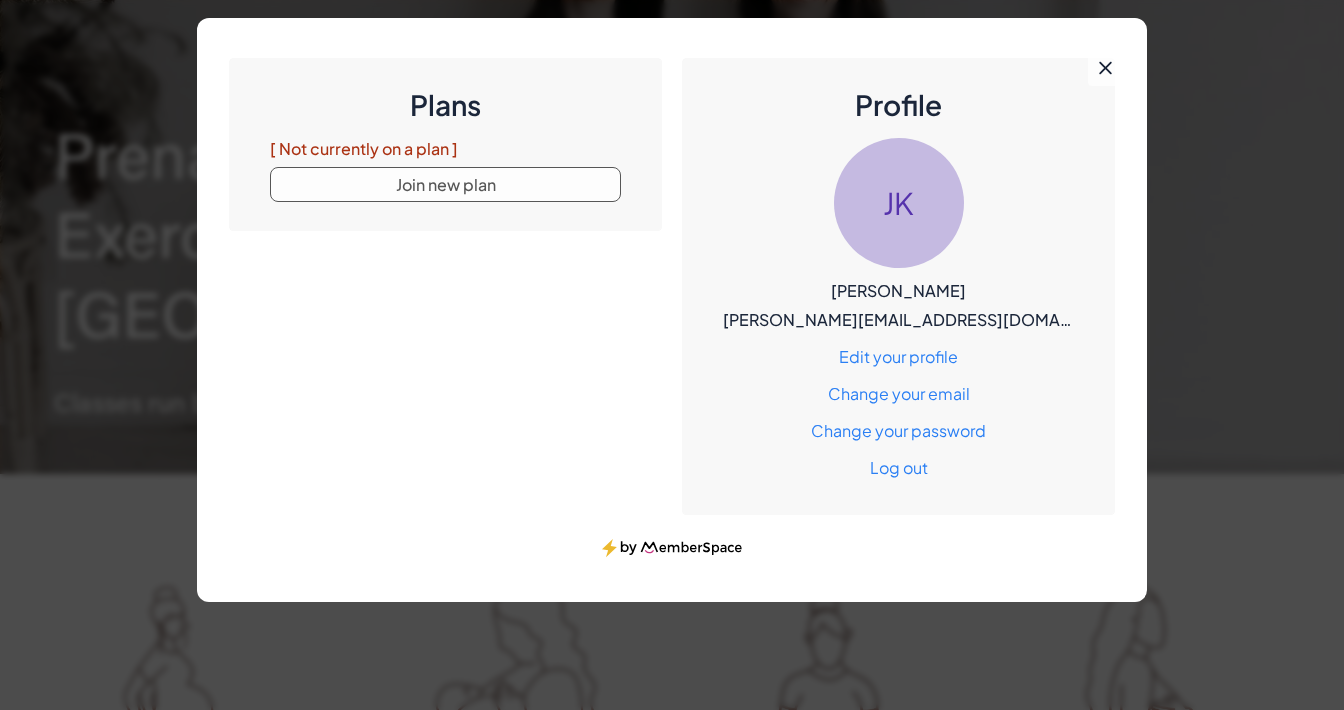 click on "Join new plan" at bounding box center (445, 184) 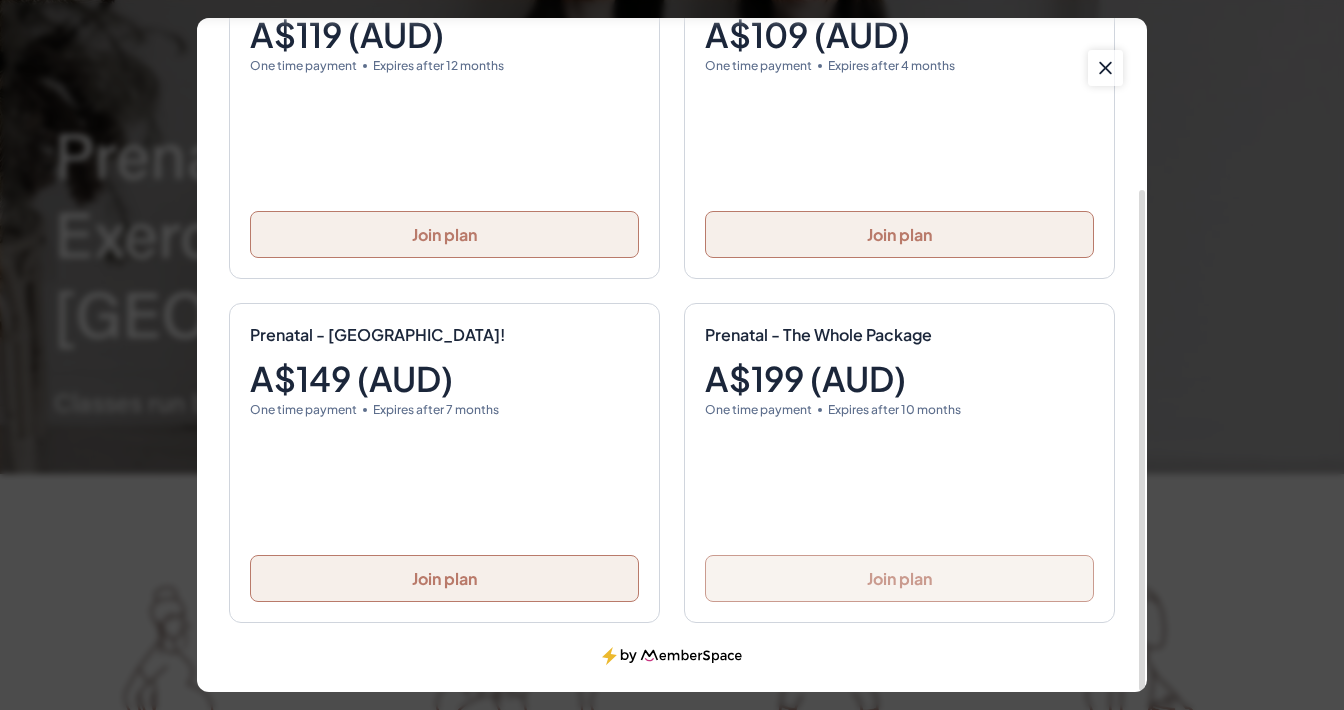 scroll, scrollTop: 229, scrollLeft: 0, axis: vertical 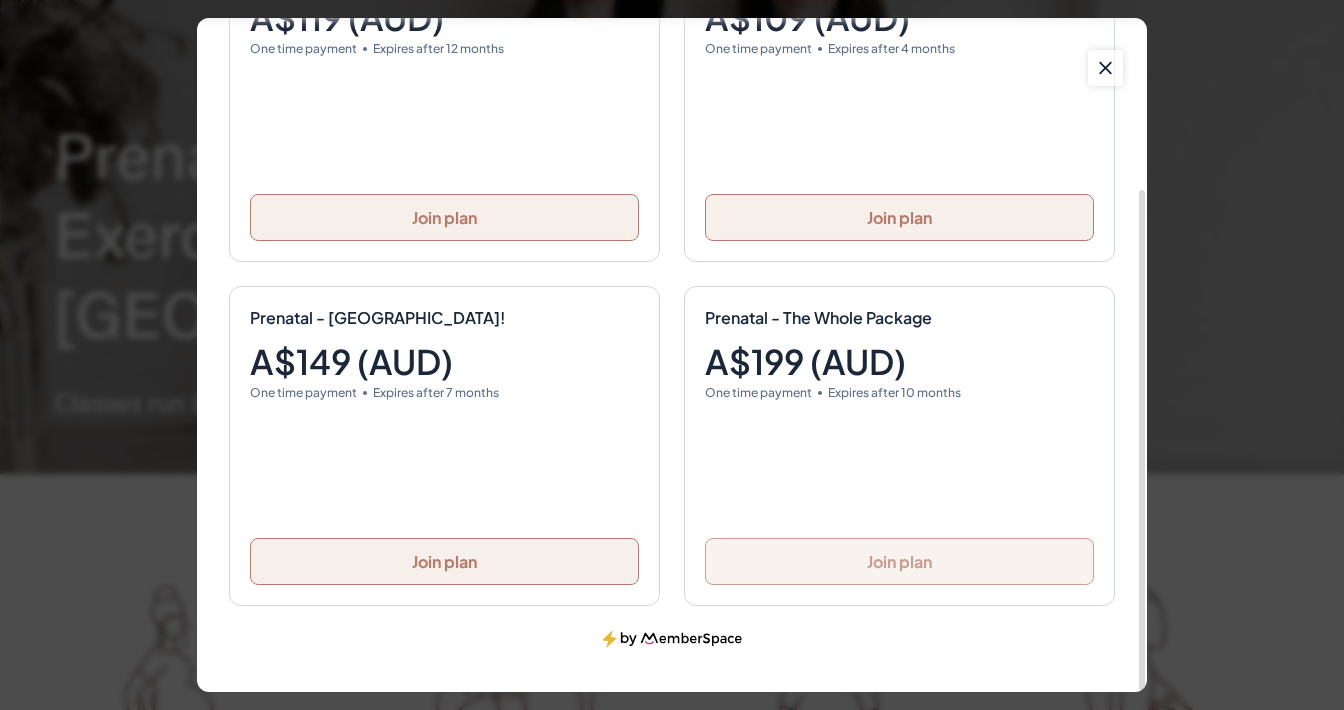 click on "Join plan" at bounding box center (899, 561) 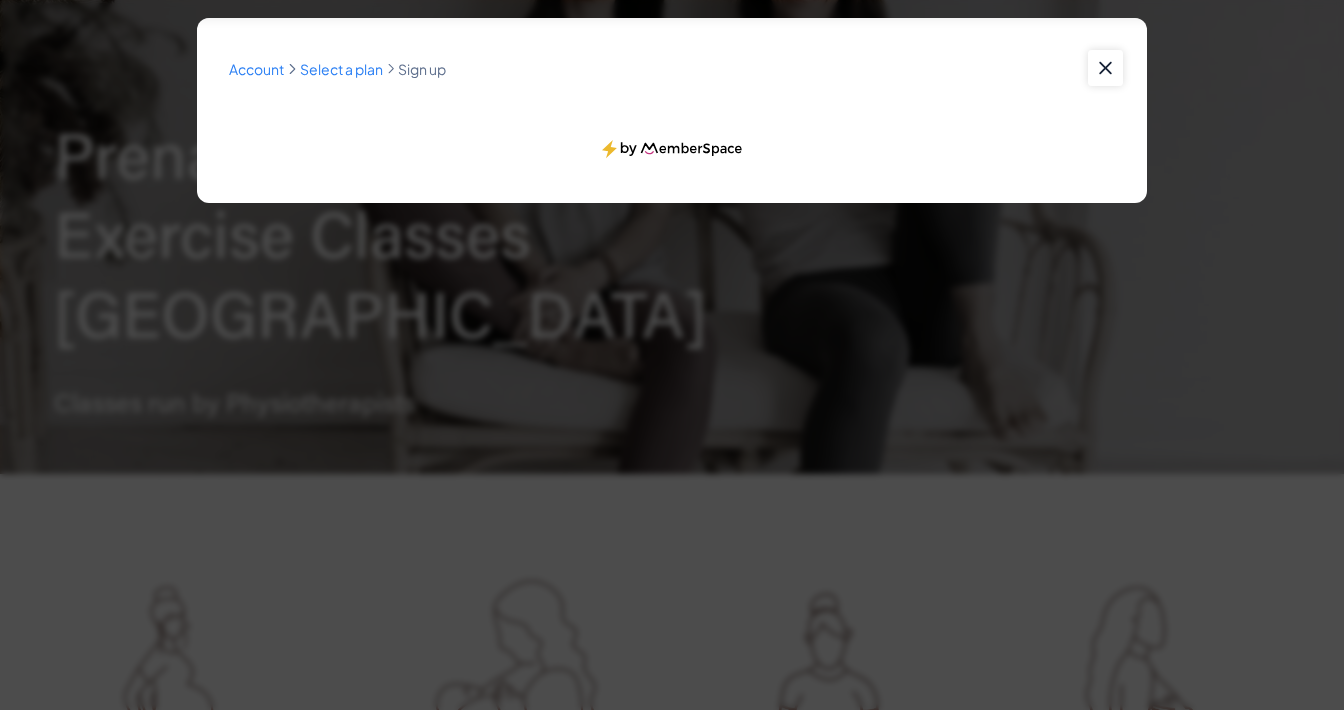 scroll, scrollTop: 0, scrollLeft: 0, axis: both 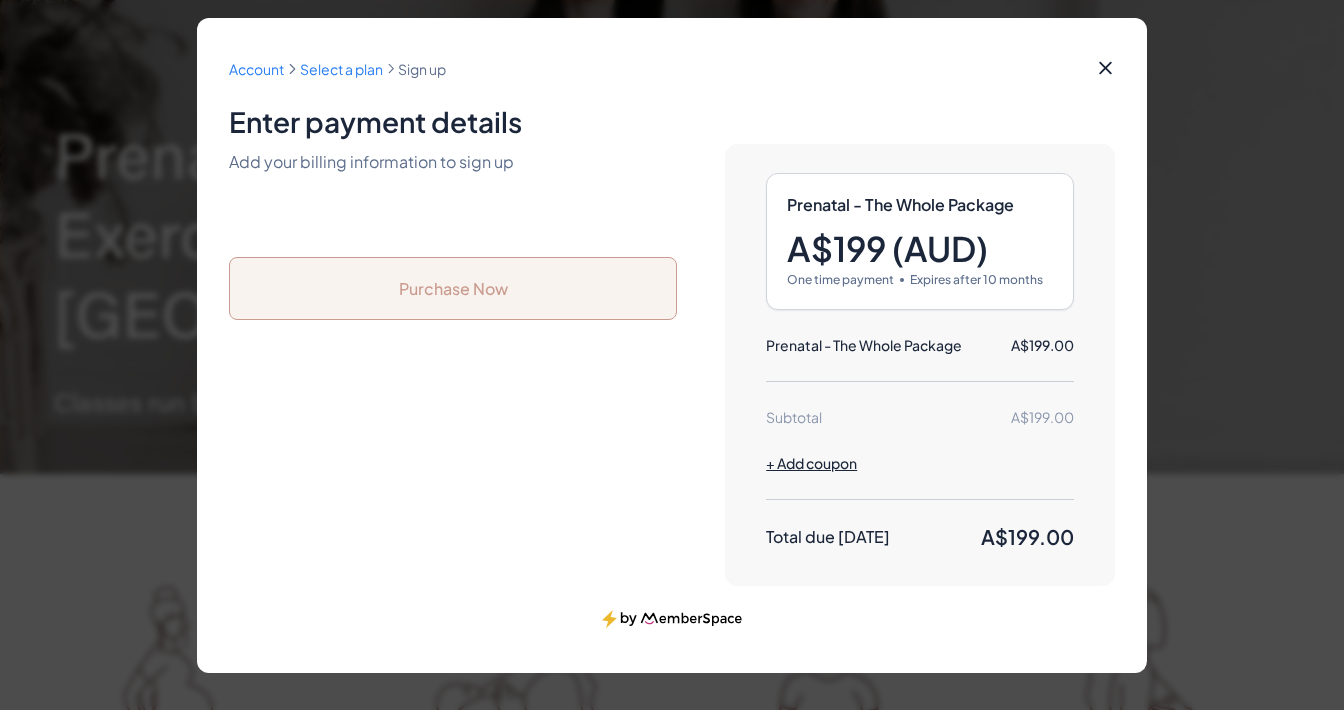 click on "Purchase Now" at bounding box center [453, 288] 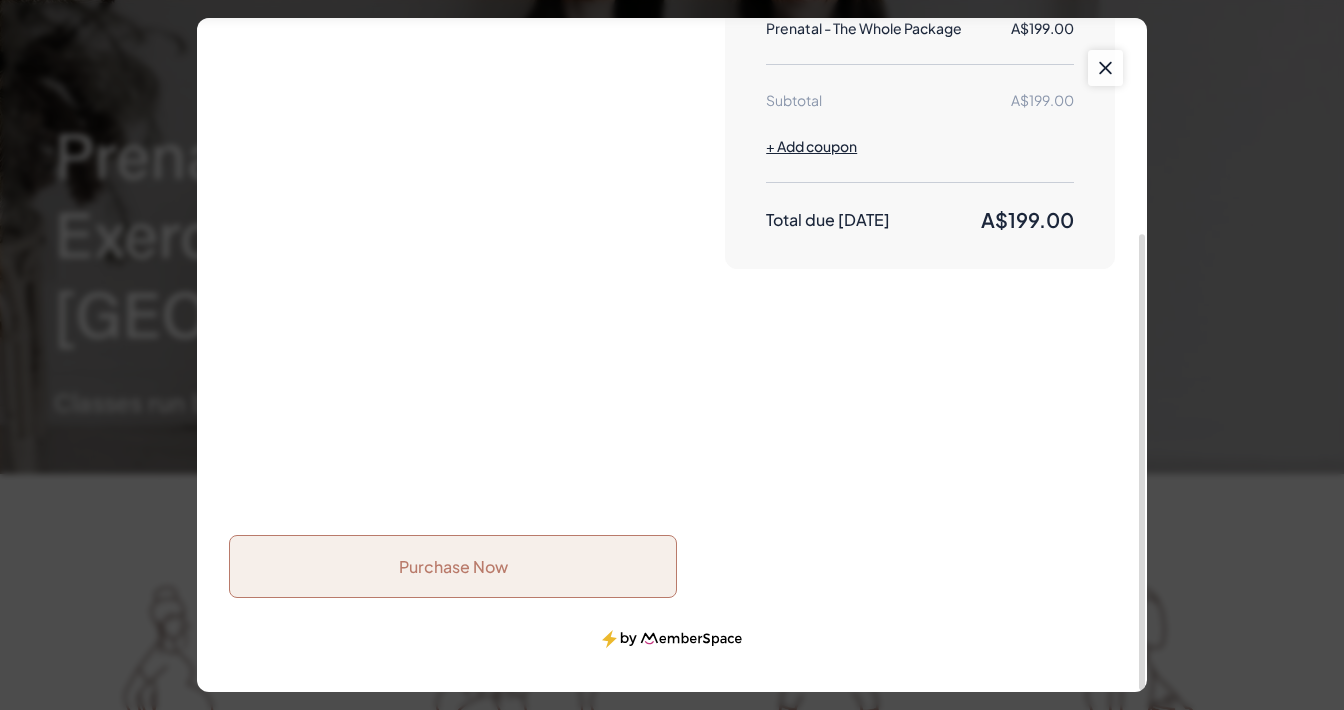 scroll, scrollTop: 317, scrollLeft: 0, axis: vertical 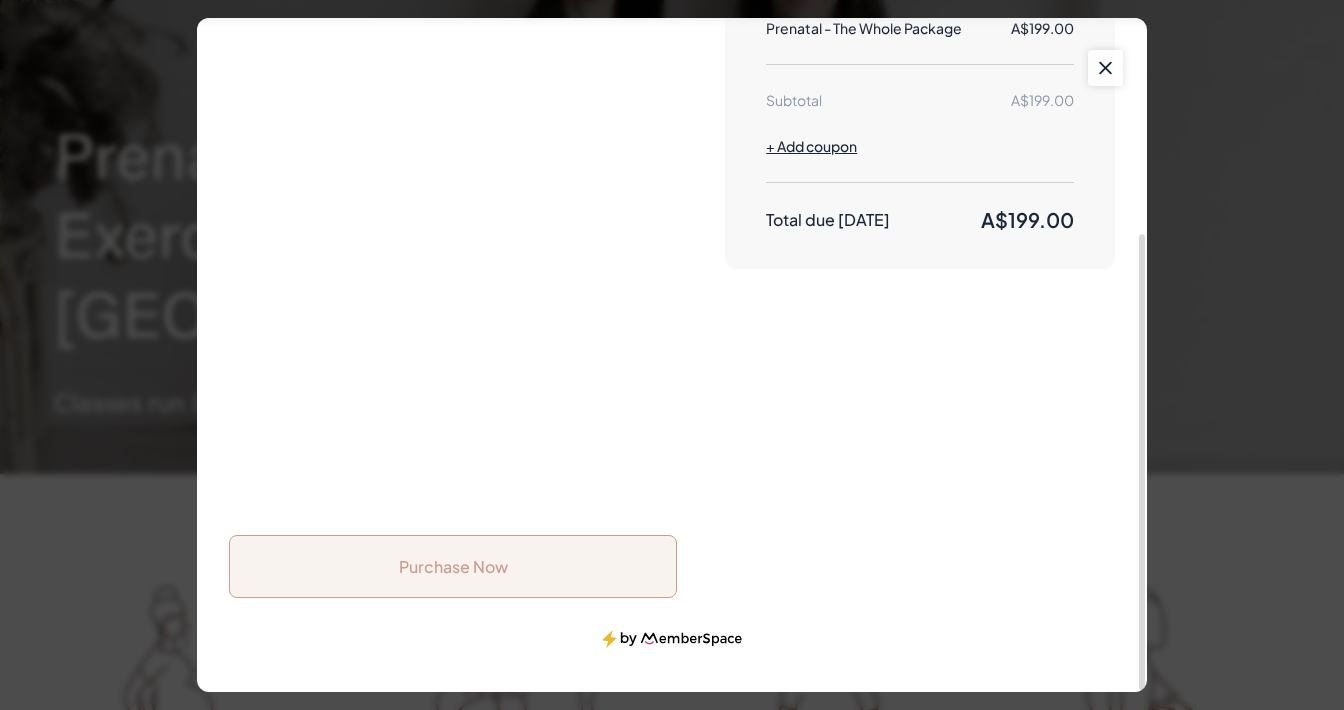 click on "Purchase Now" at bounding box center [453, 566] 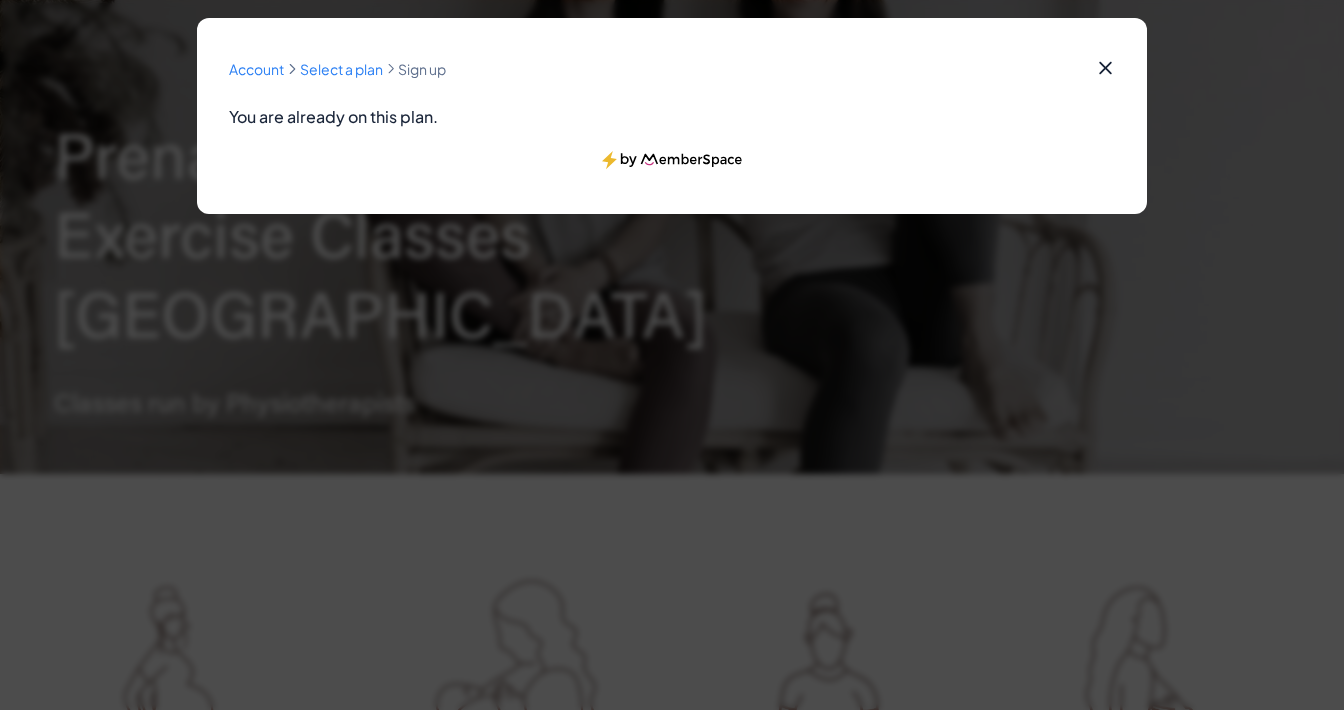 scroll, scrollTop: 0, scrollLeft: 0, axis: both 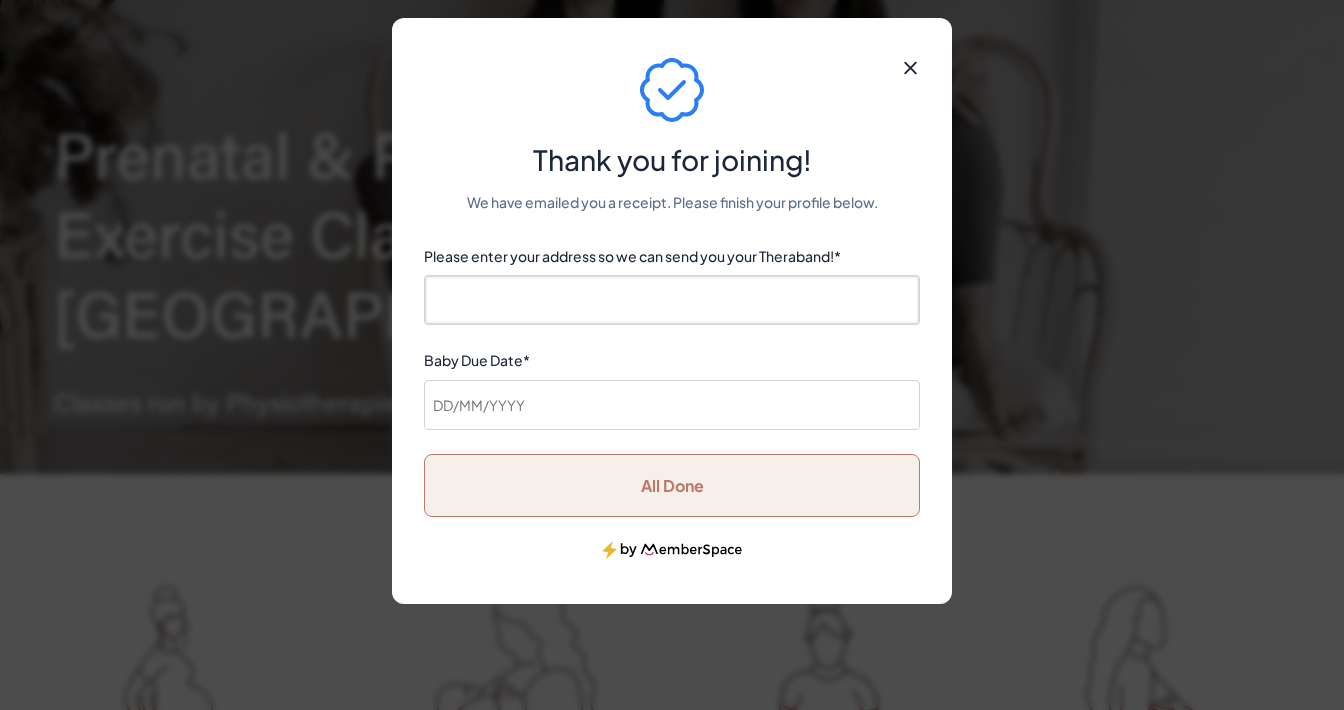 click on "Please enter your address so we can send you your Theraband! *" at bounding box center [672, 300] 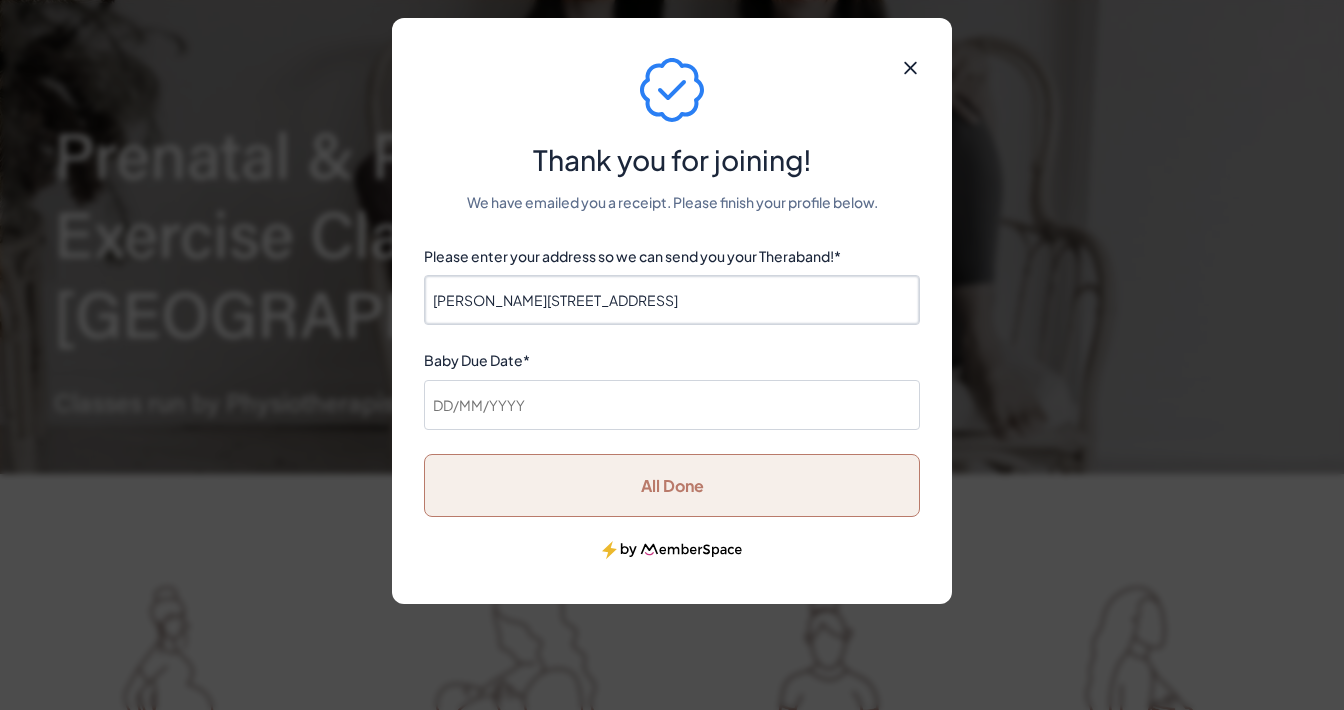 type on "Johann-Fux-Gasse 12/7, 8010 Graz, Austria" 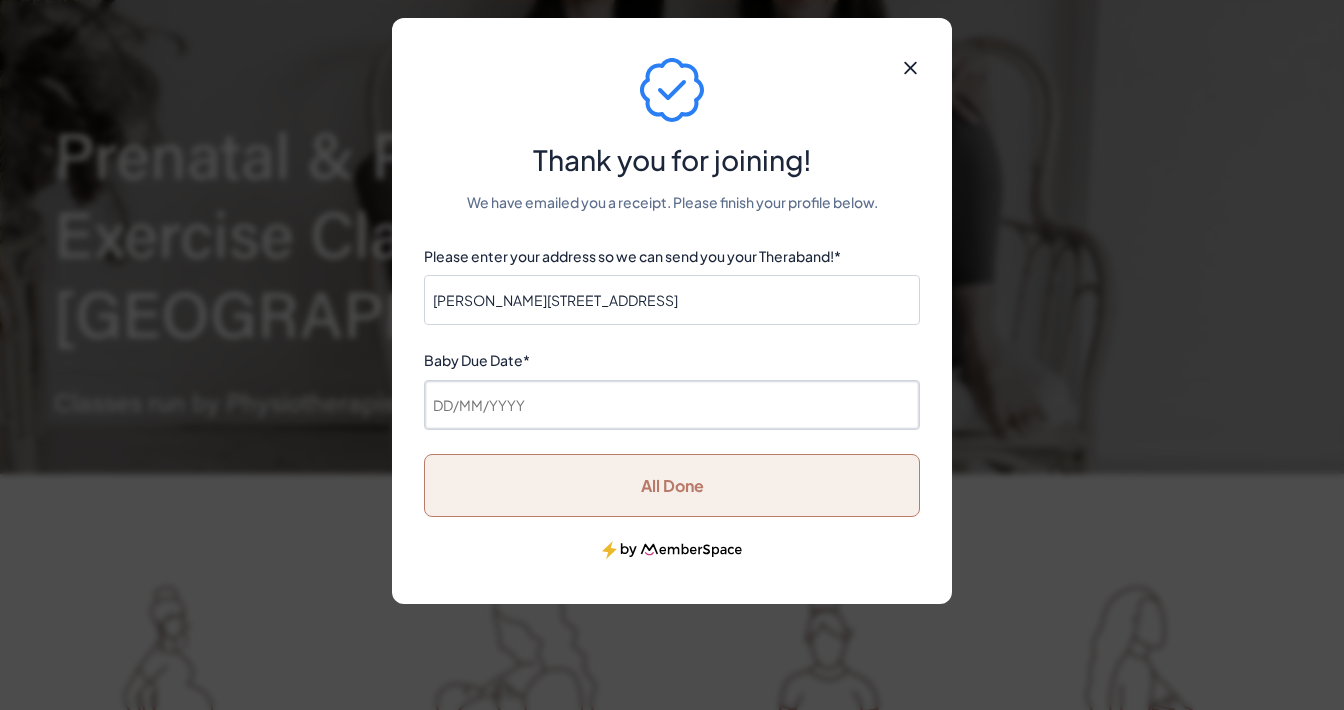 click on "Baby Due Date *" at bounding box center (672, 405) 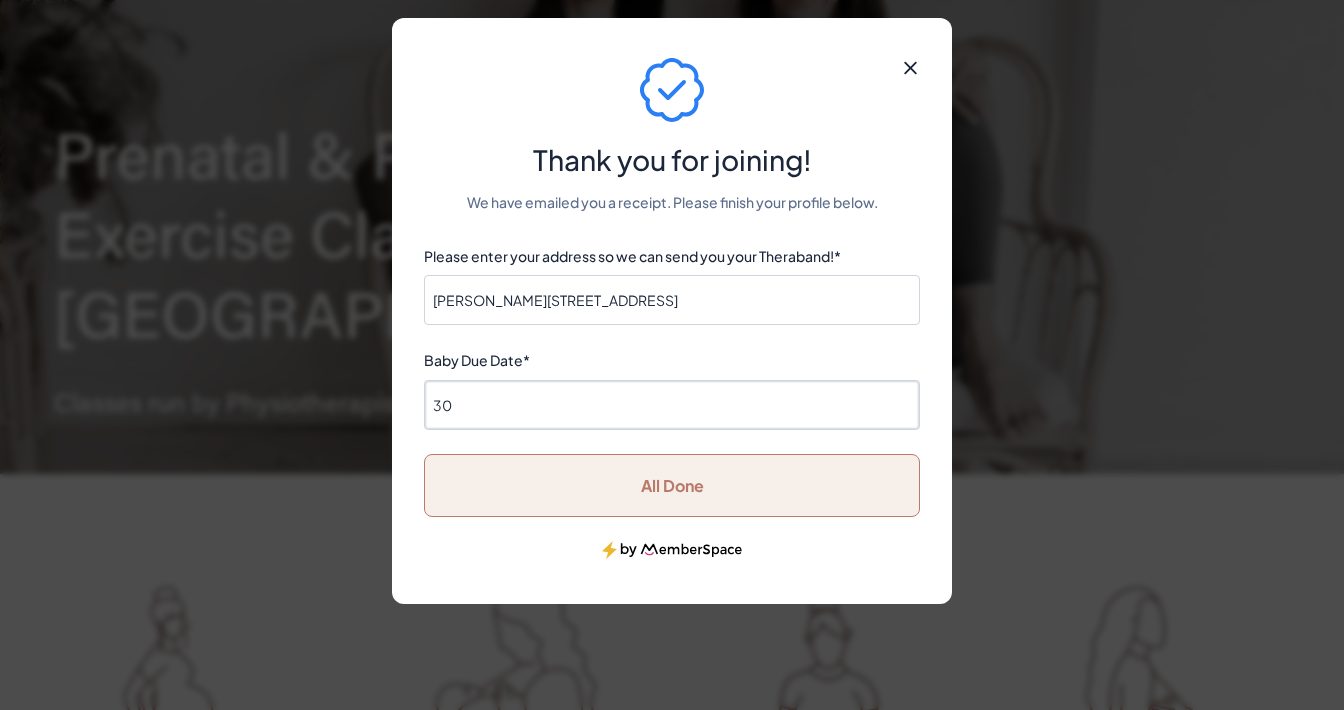 type on "3" 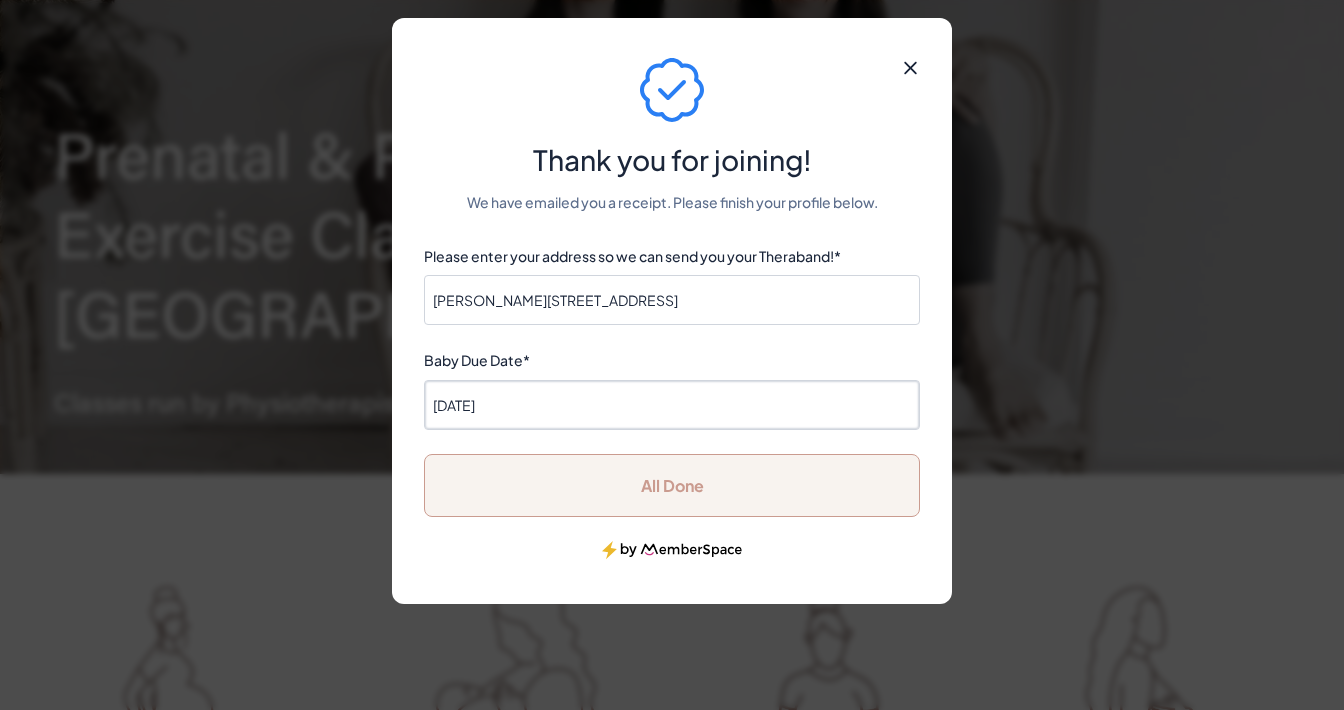 type on "30/11/2025" 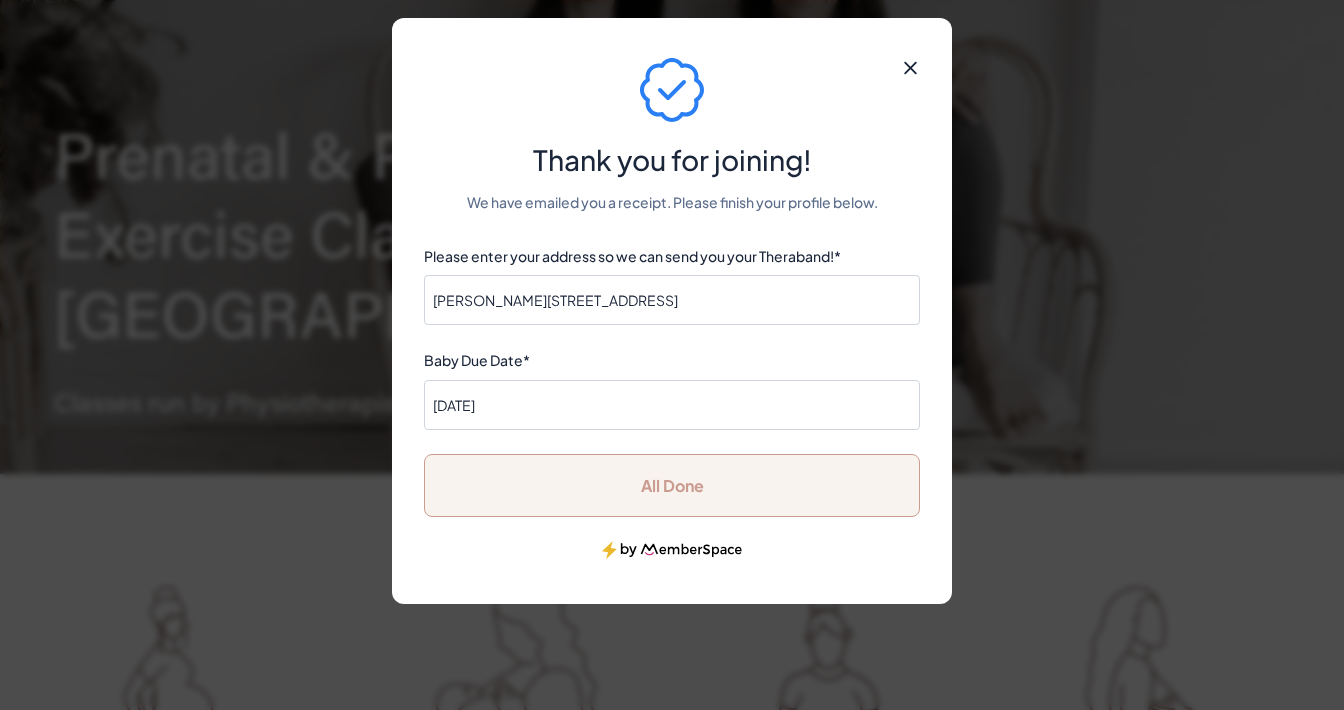 click on "All Done" at bounding box center (672, 485) 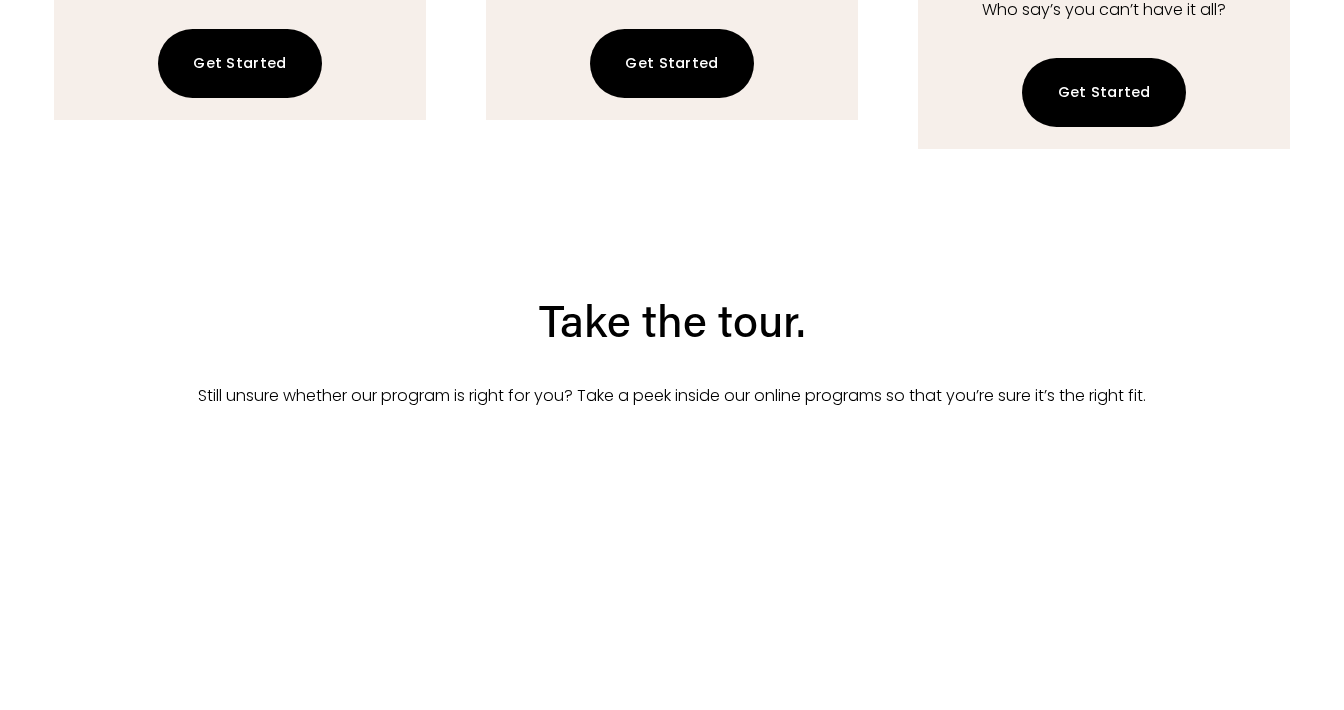scroll, scrollTop: 2769, scrollLeft: 0, axis: vertical 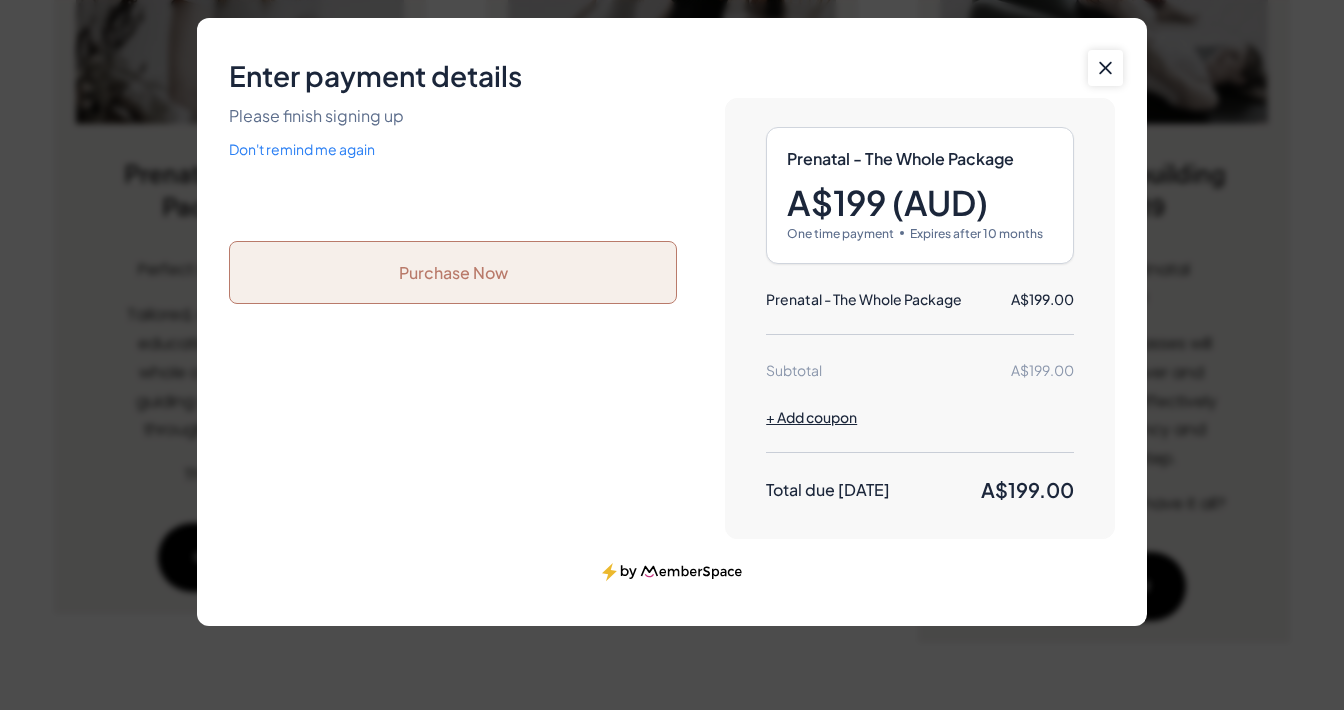 click 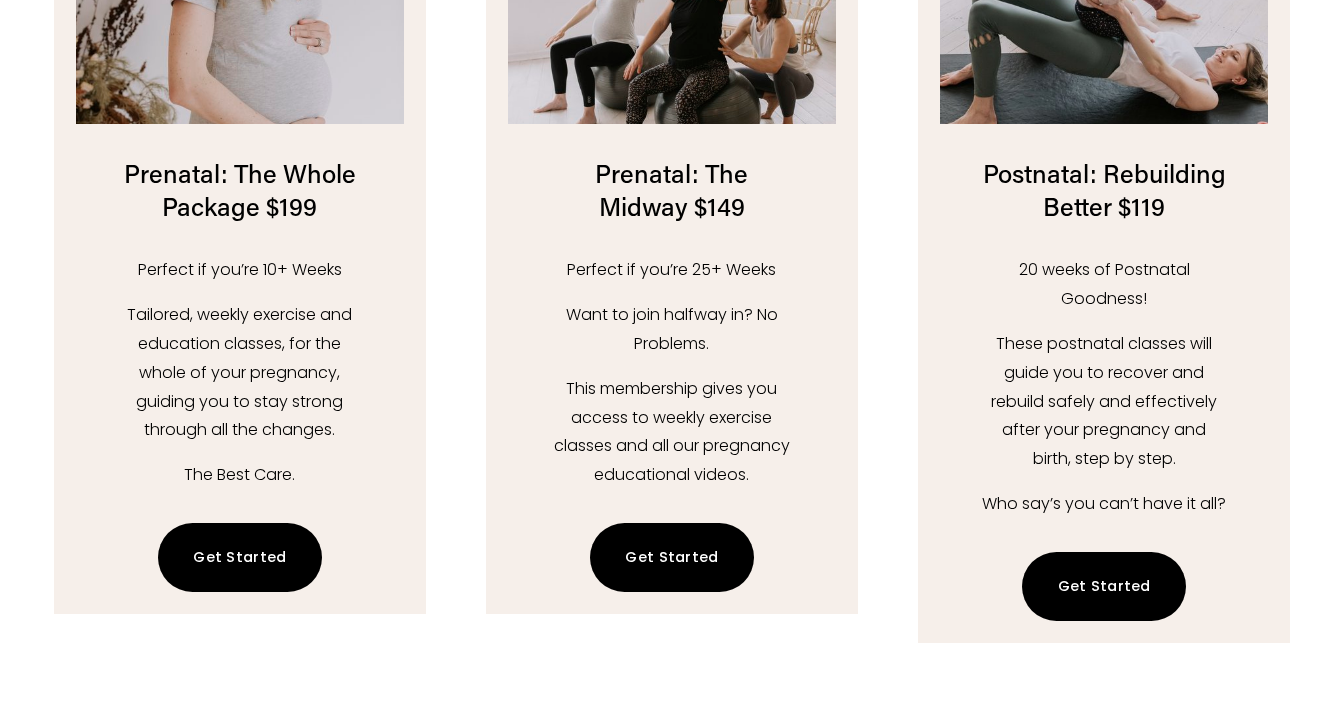 scroll, scrollTop: 2725, scrollLeft: 0, axis: vertical 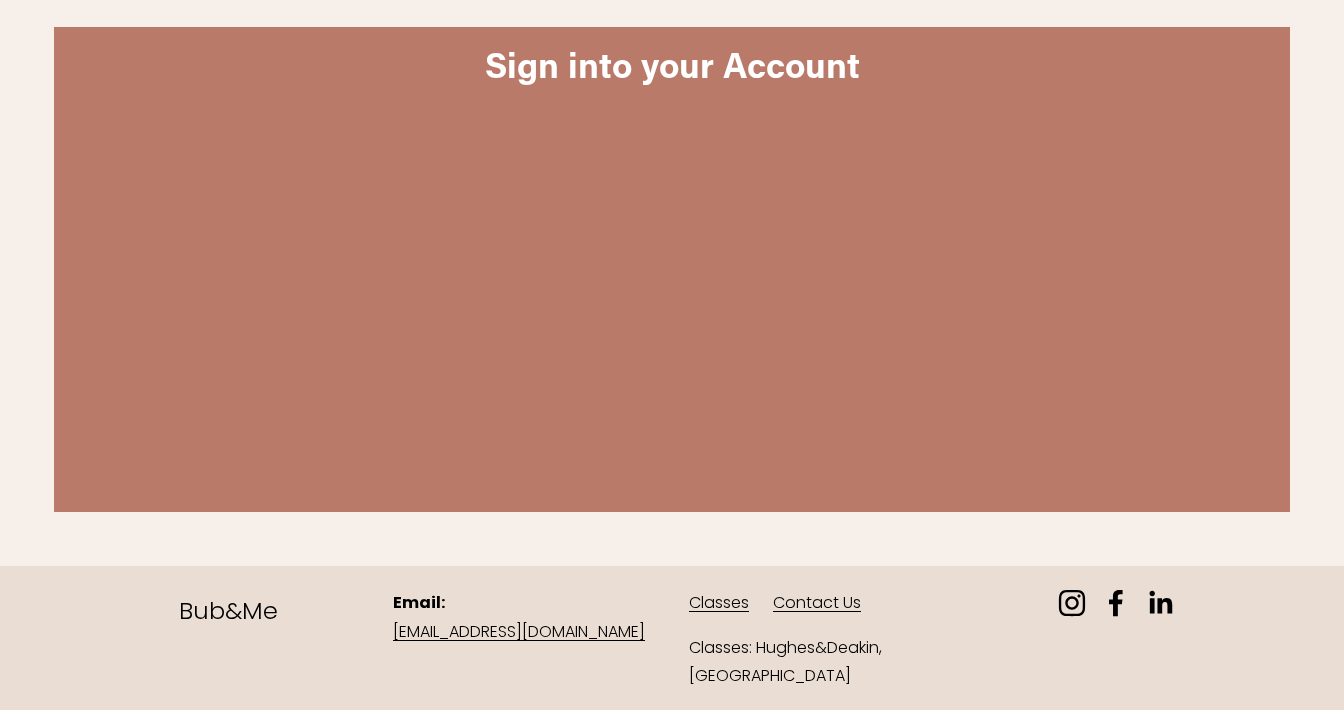 click on "Sign into your Account" at bounding box center (672, 64) 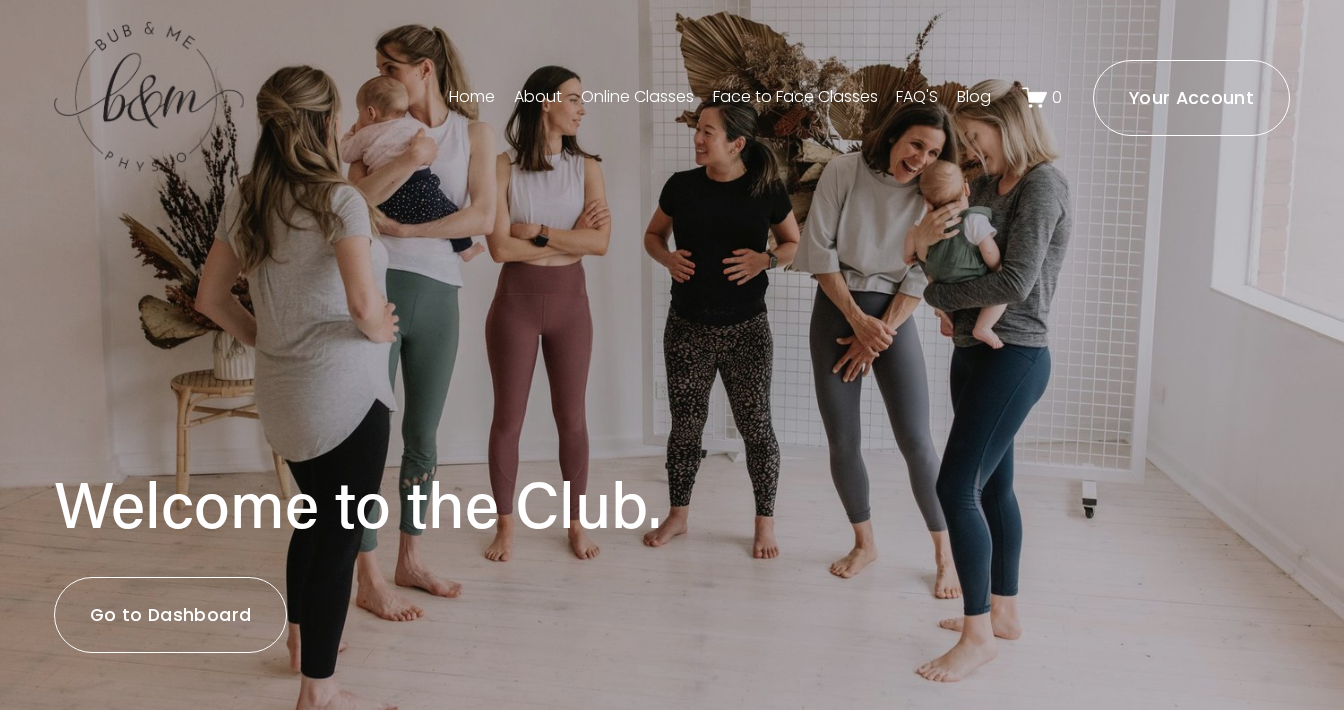 scroll, scrollTop: 0, scrollLeft: 0, axis: both 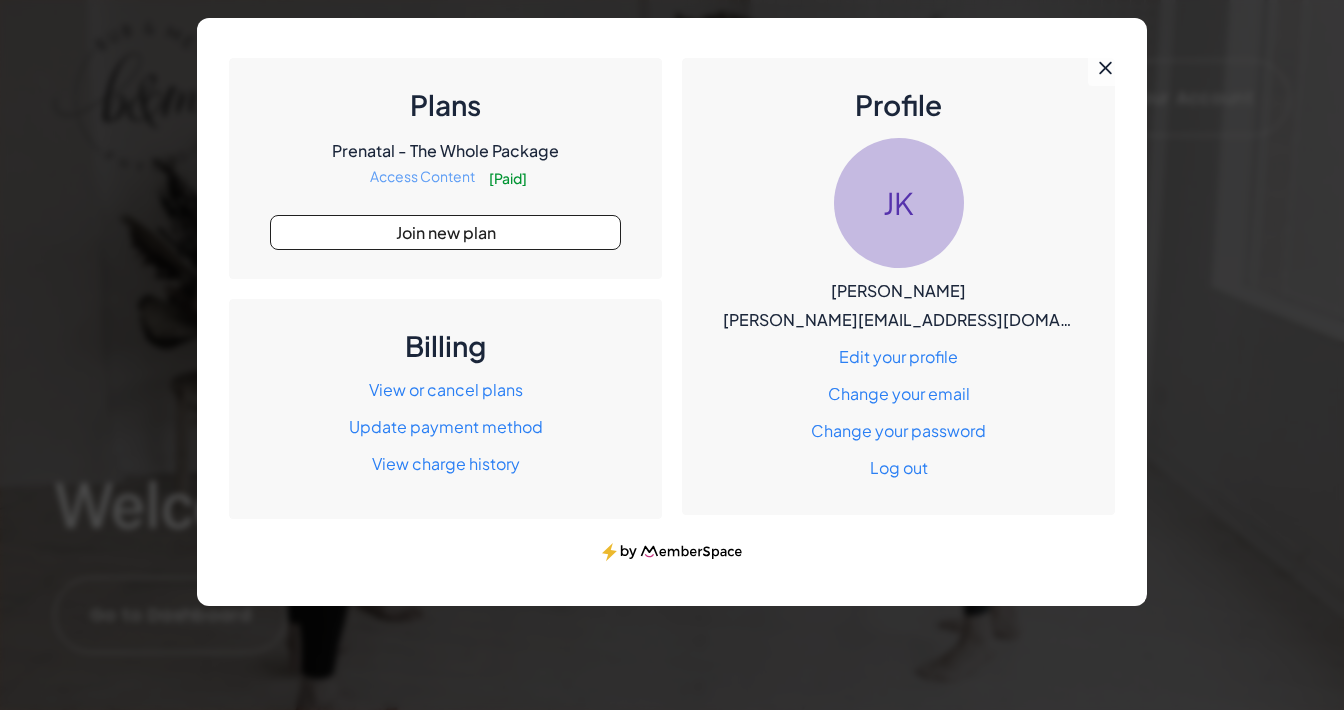 click on "Access Content" 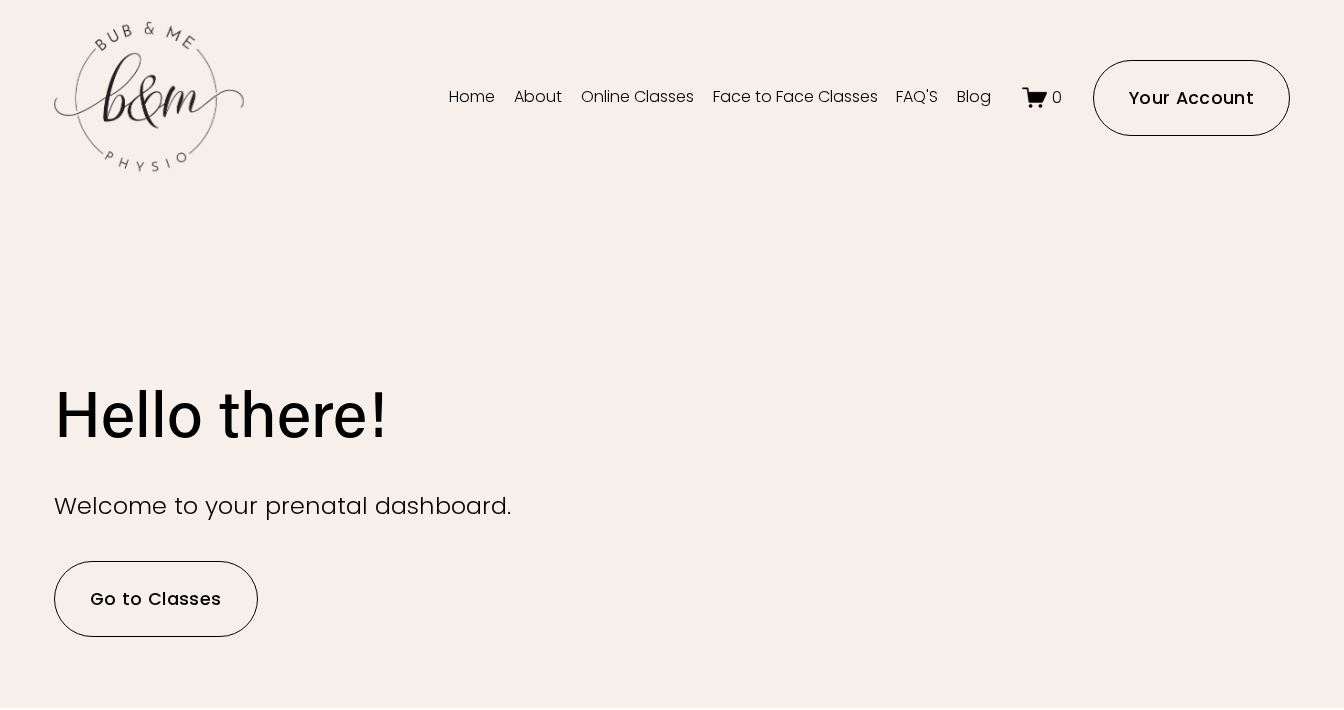 scroll, scrollTop: 0, scrollLeft: 0, axis: both 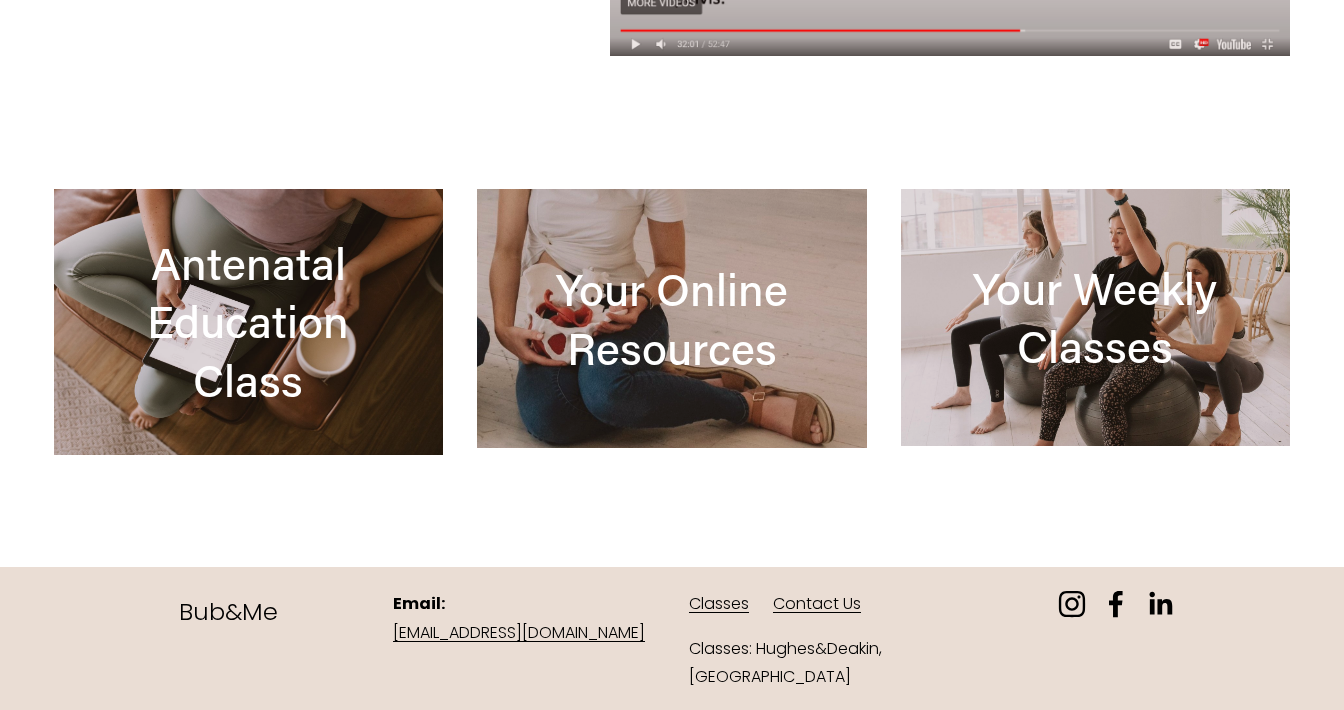 click at bounding box center [1095, 317] 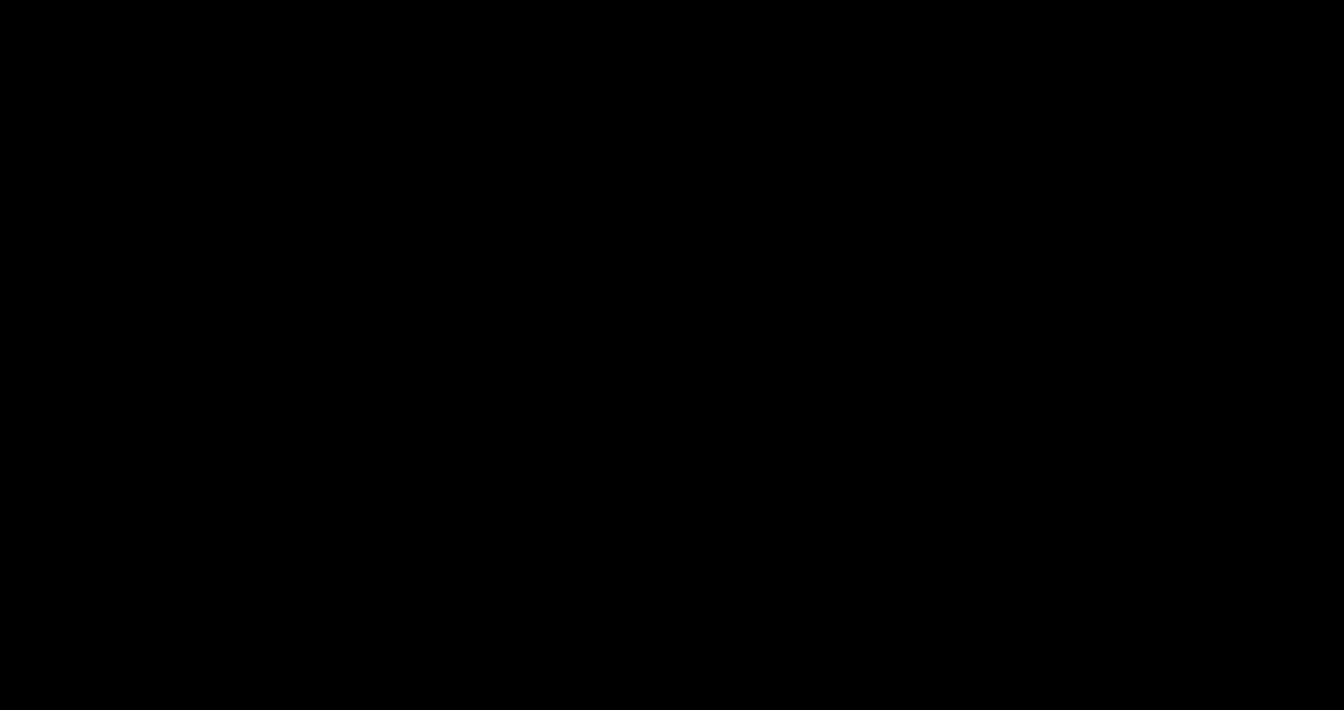 scroll, scrollTop: 0, scrollLeft: 0, axis: both 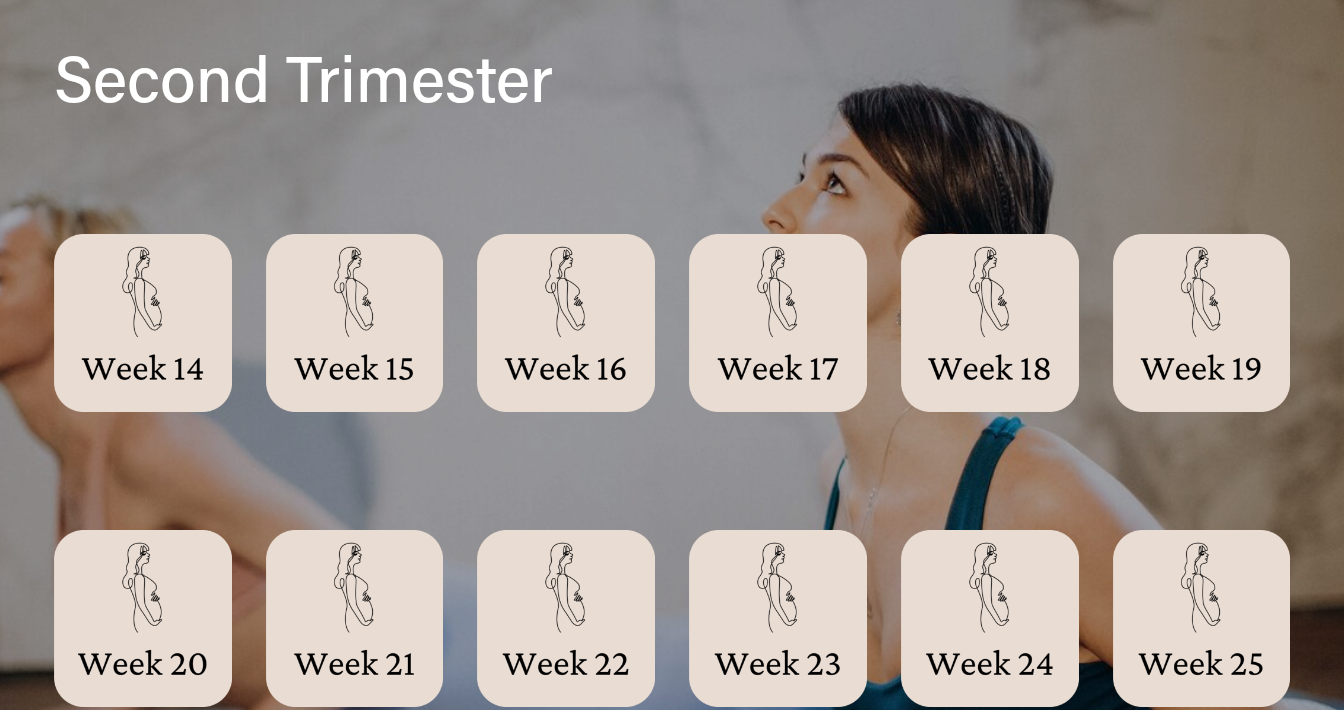 click at bounding box center (990, 323) 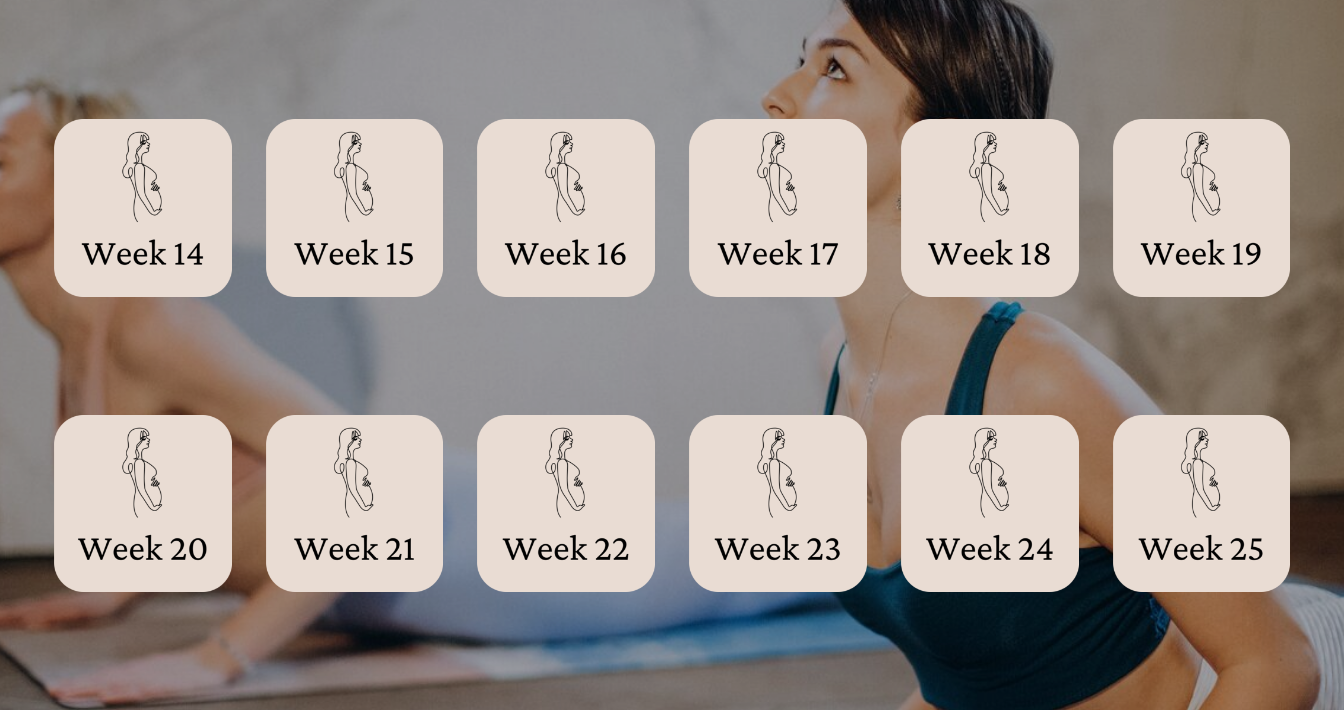 click at bounding box center (1202, 208) 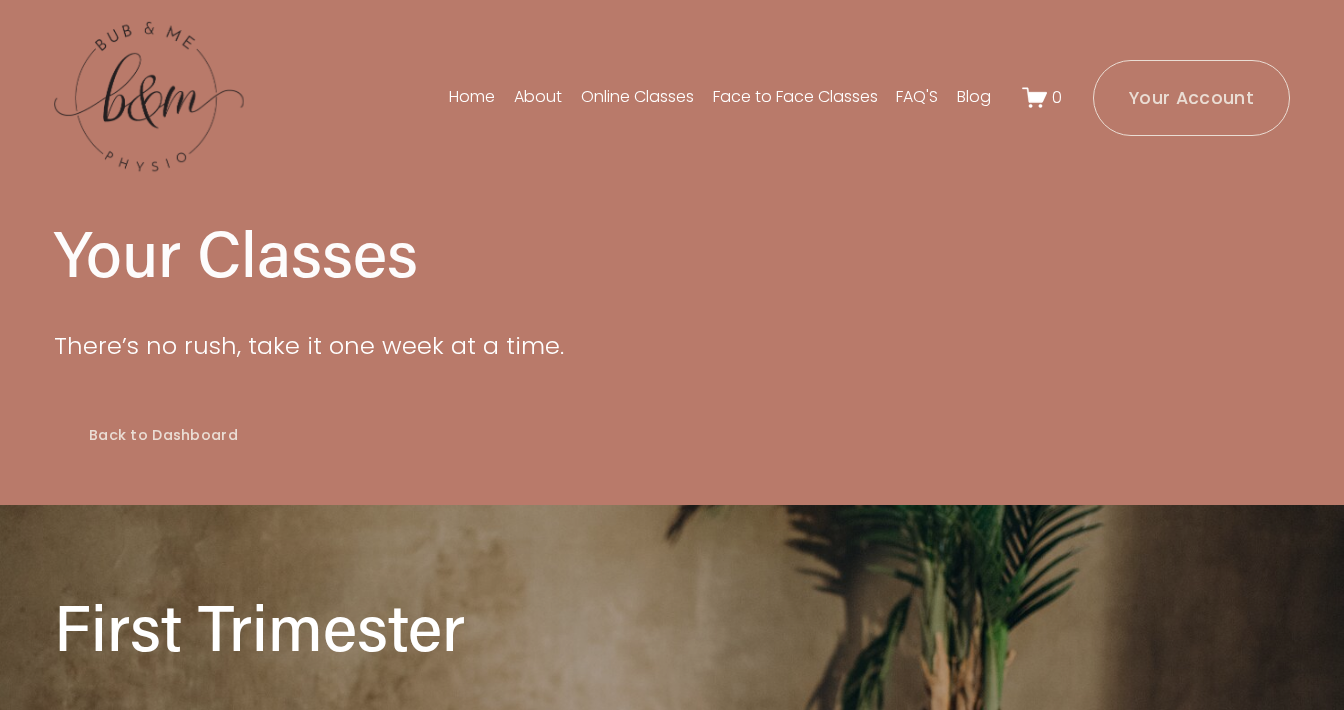 scroll, scrollTop: 0, scrollLeft: 0, axis: both 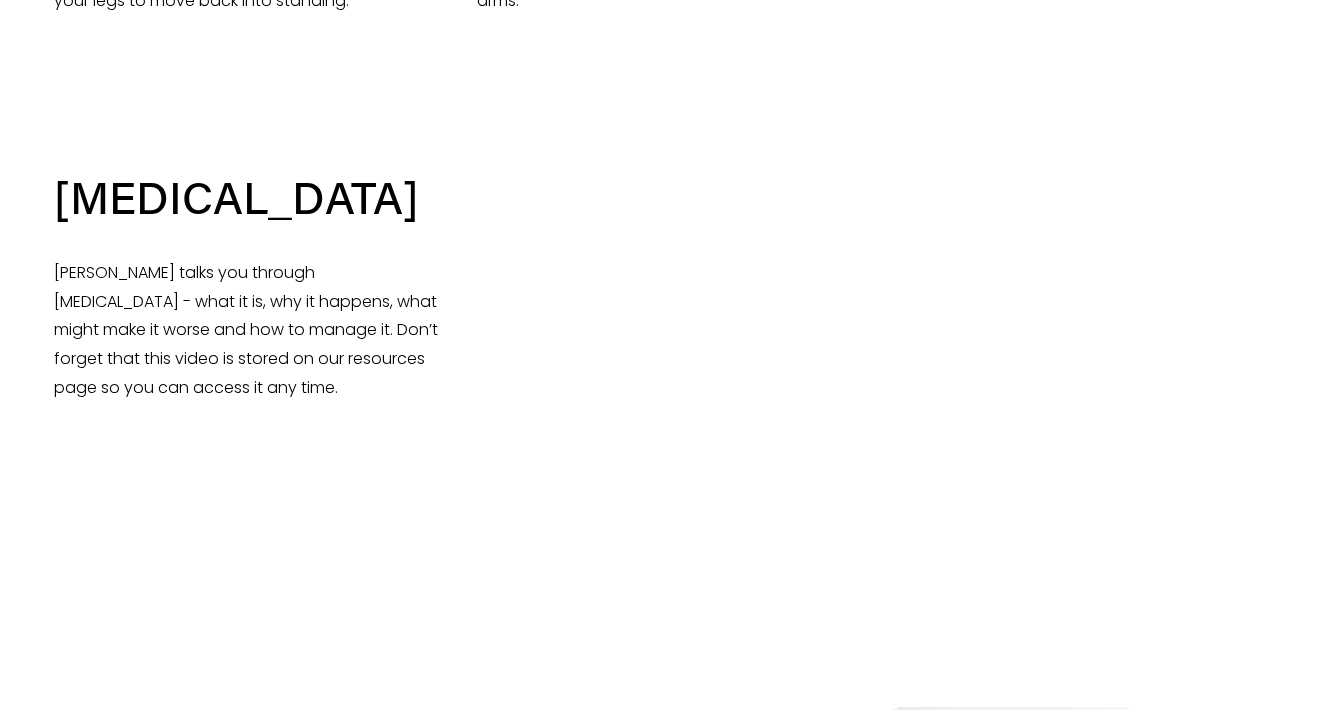 click on "Download the PDF.
To make it easy, we have summarised everything into a downloadable PDF. Click the button below to download your copy of our [MEDICAL_DATA] handout.
Download It" at bounding box center [672, 865] 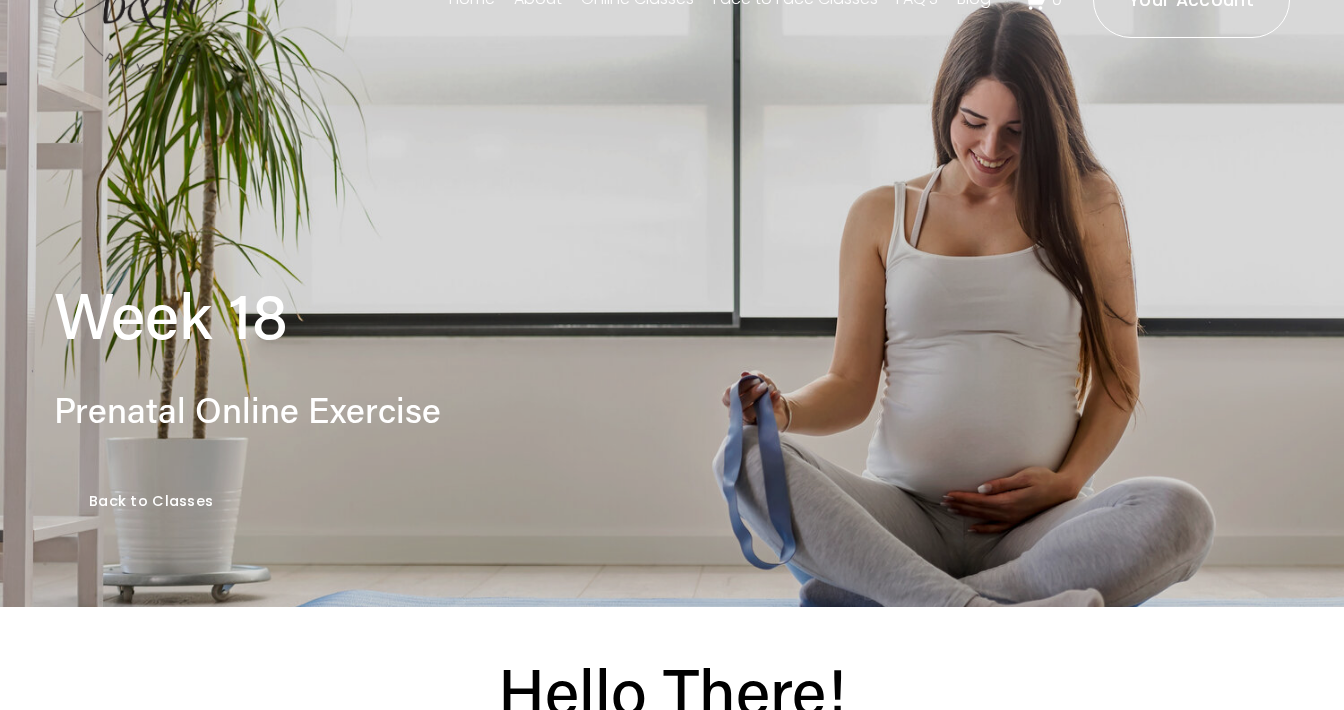 scroll, scrollTop: 11, scrollLeft: 0, axis: vertical 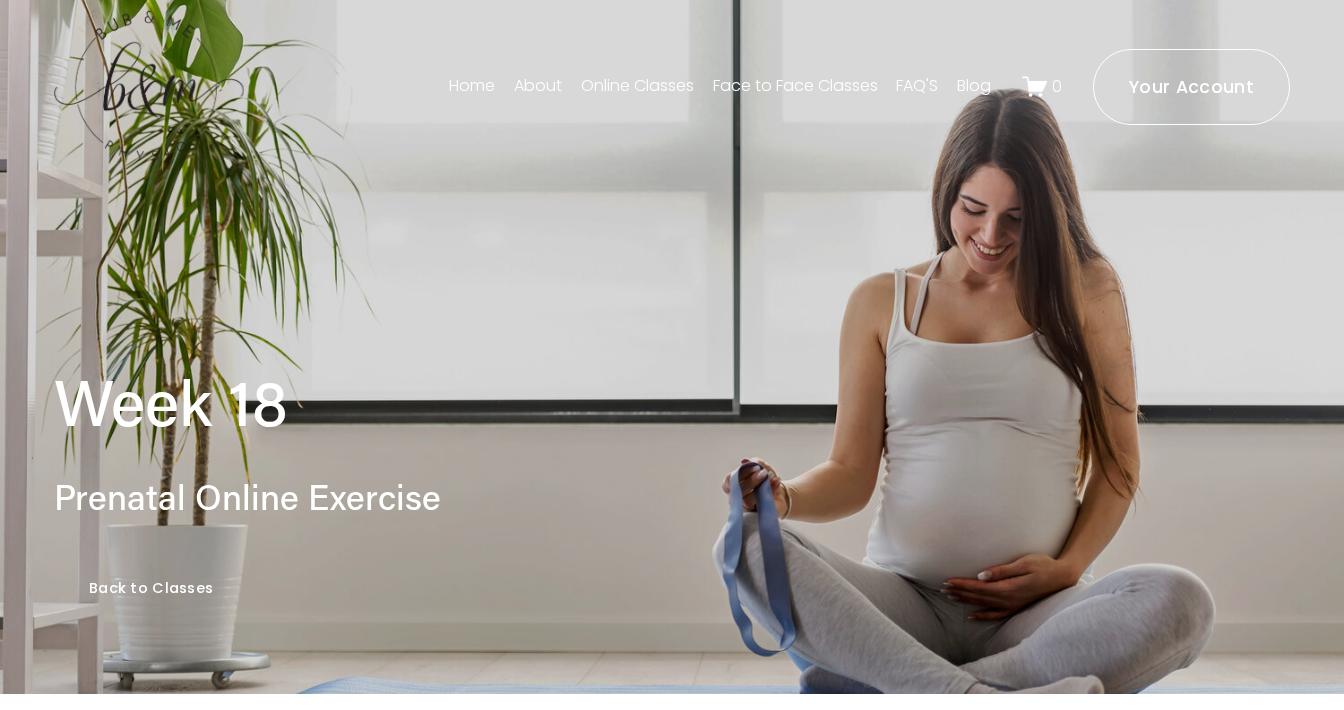 click on "Back to Classes" at bounding box center (151, 588) 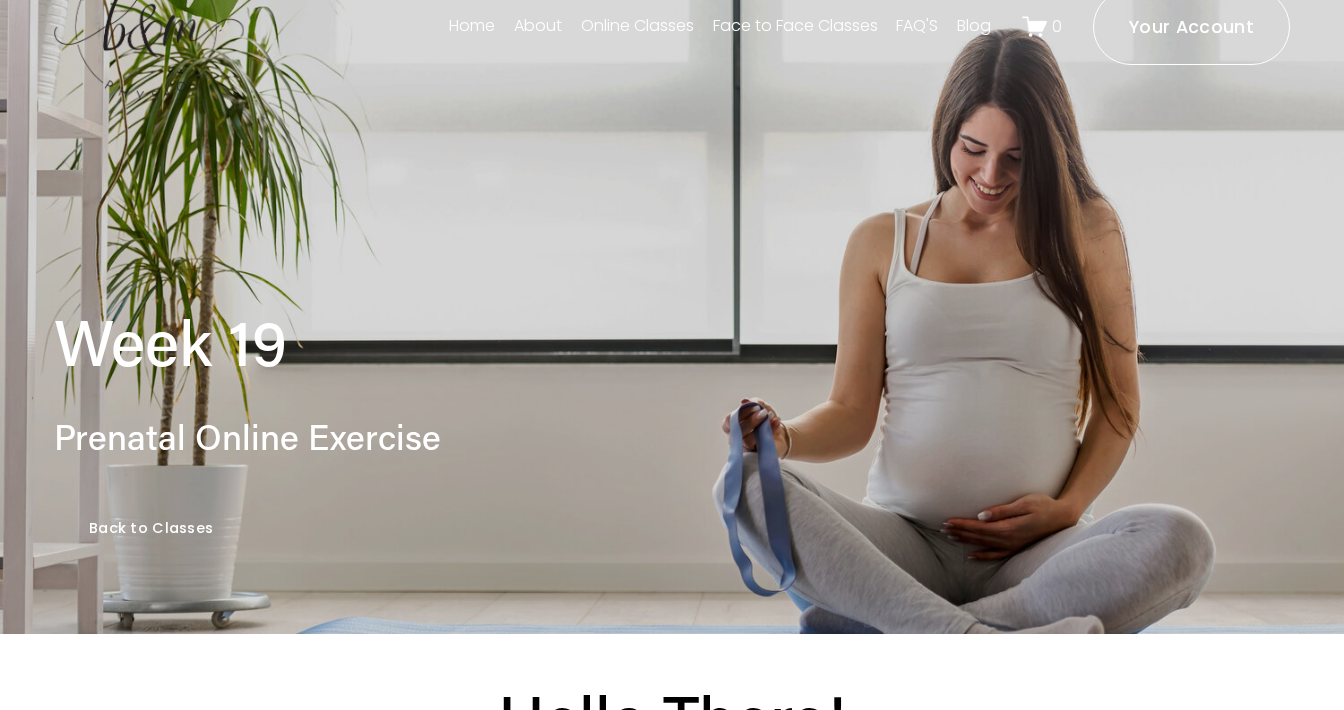 scroll, scrollTop: 467, scrollLeft: 0, axis: vertical 